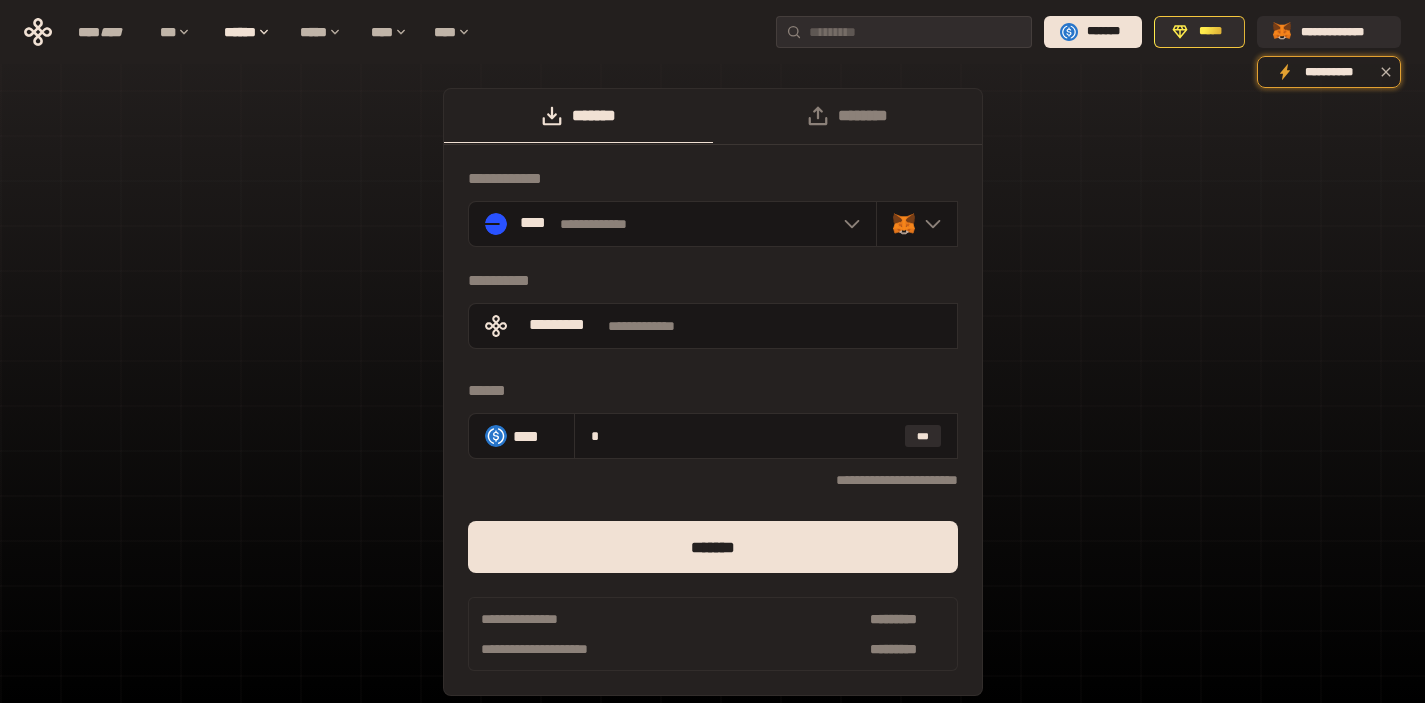 scroll, scrollTop: 0, scrollLeft: 0, axis: both 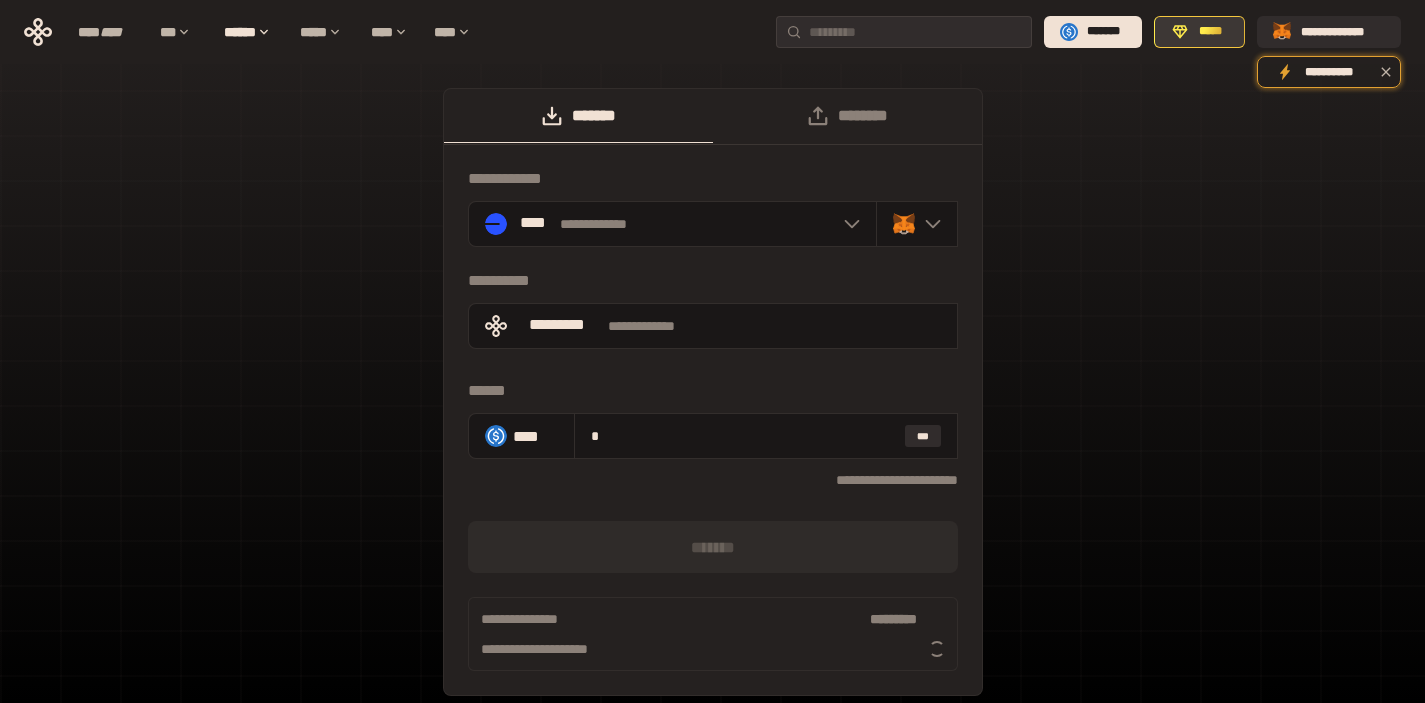 drag, startPoint x: 1192, startPoint y: 29, endPoint x: 1177, endPoint y: 36, distance: 16.552946 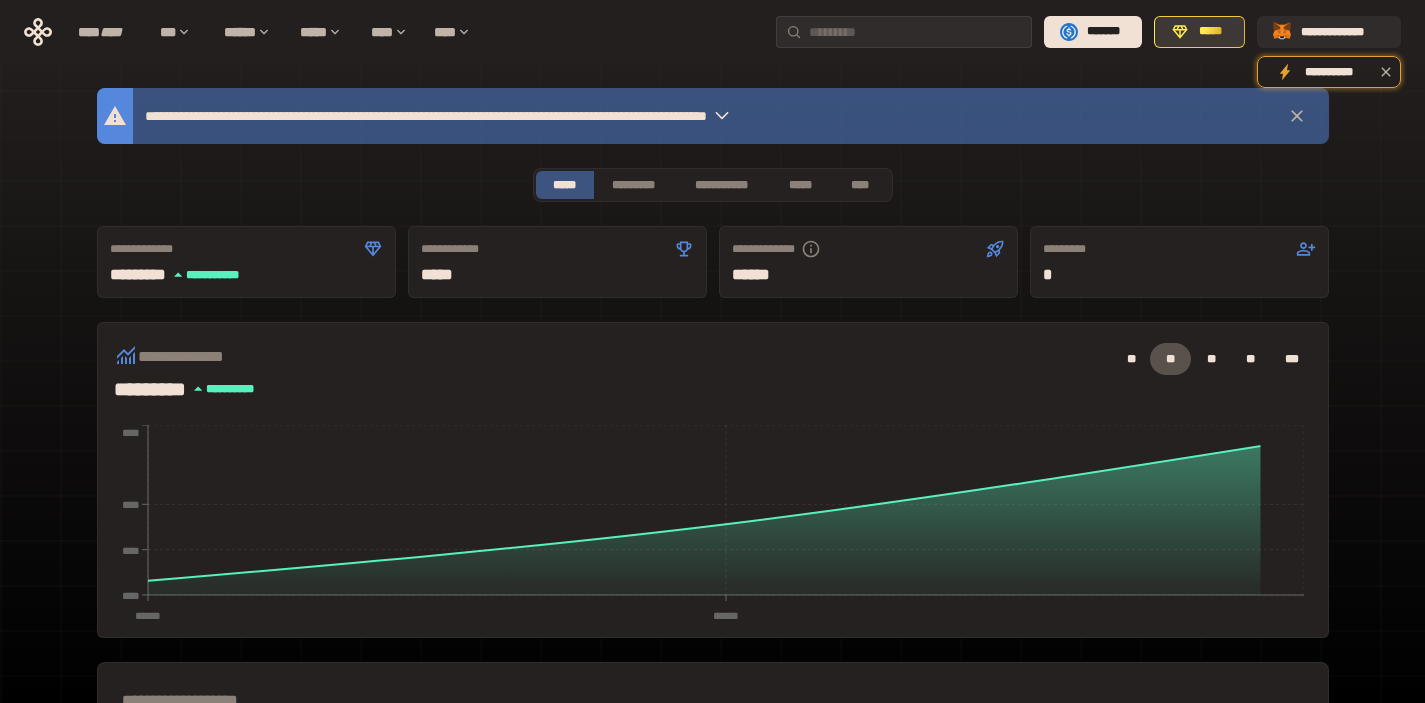 click on "*****" at bounding box center [1199, 32] 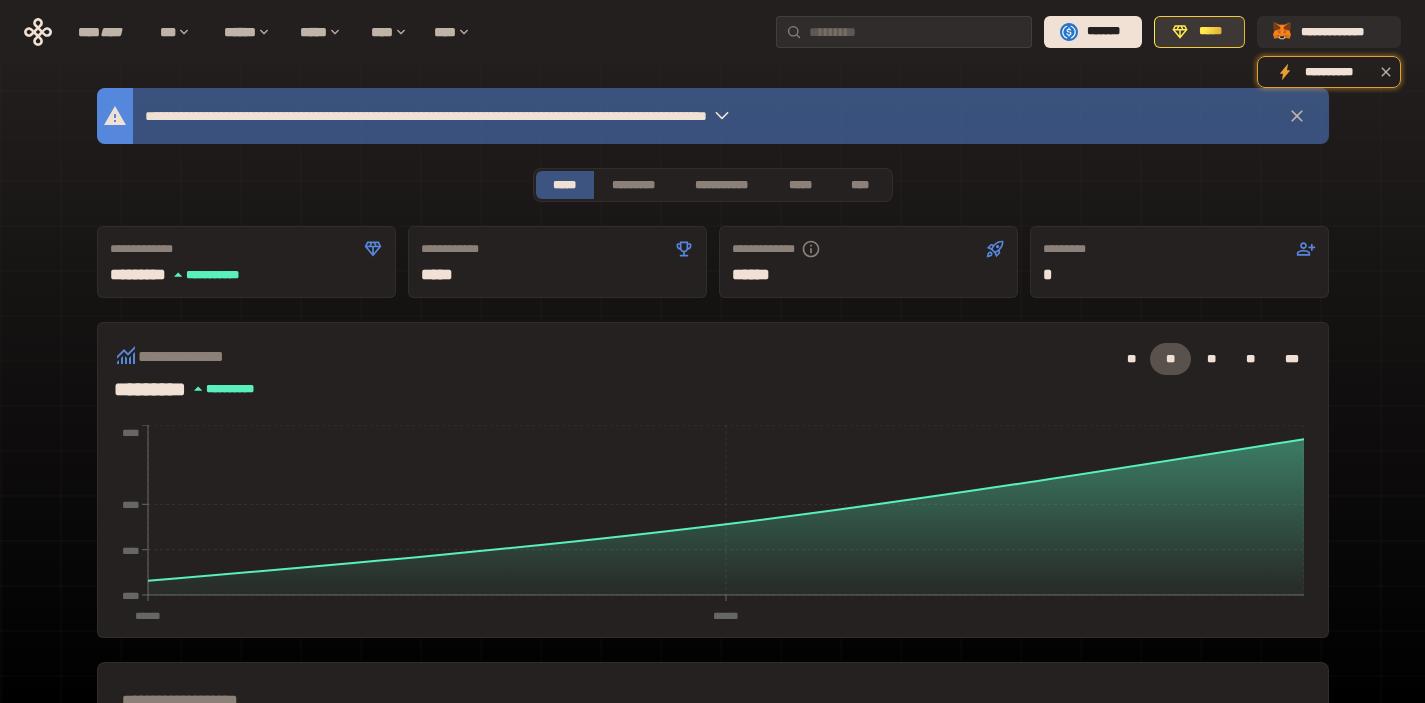 click 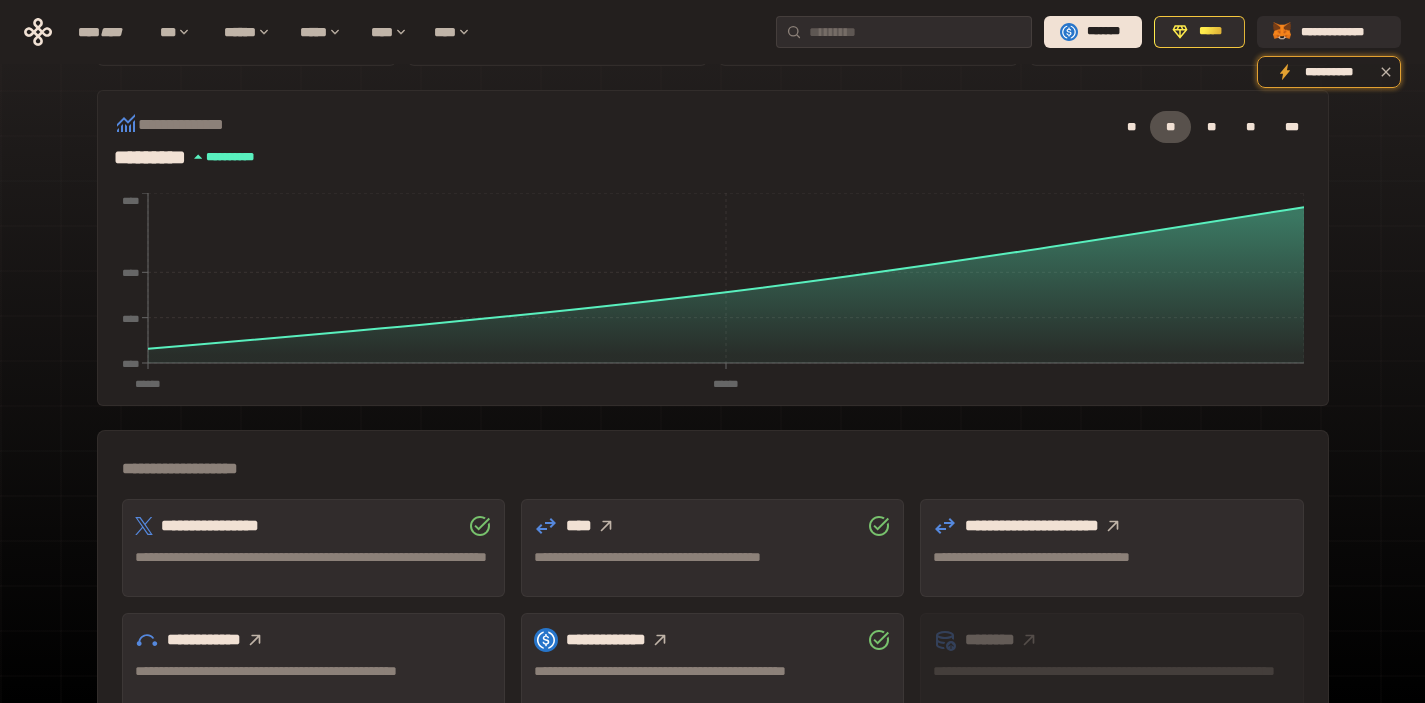 scroll, scrollTop: 585, scrollLeft: 0, axis: vertical 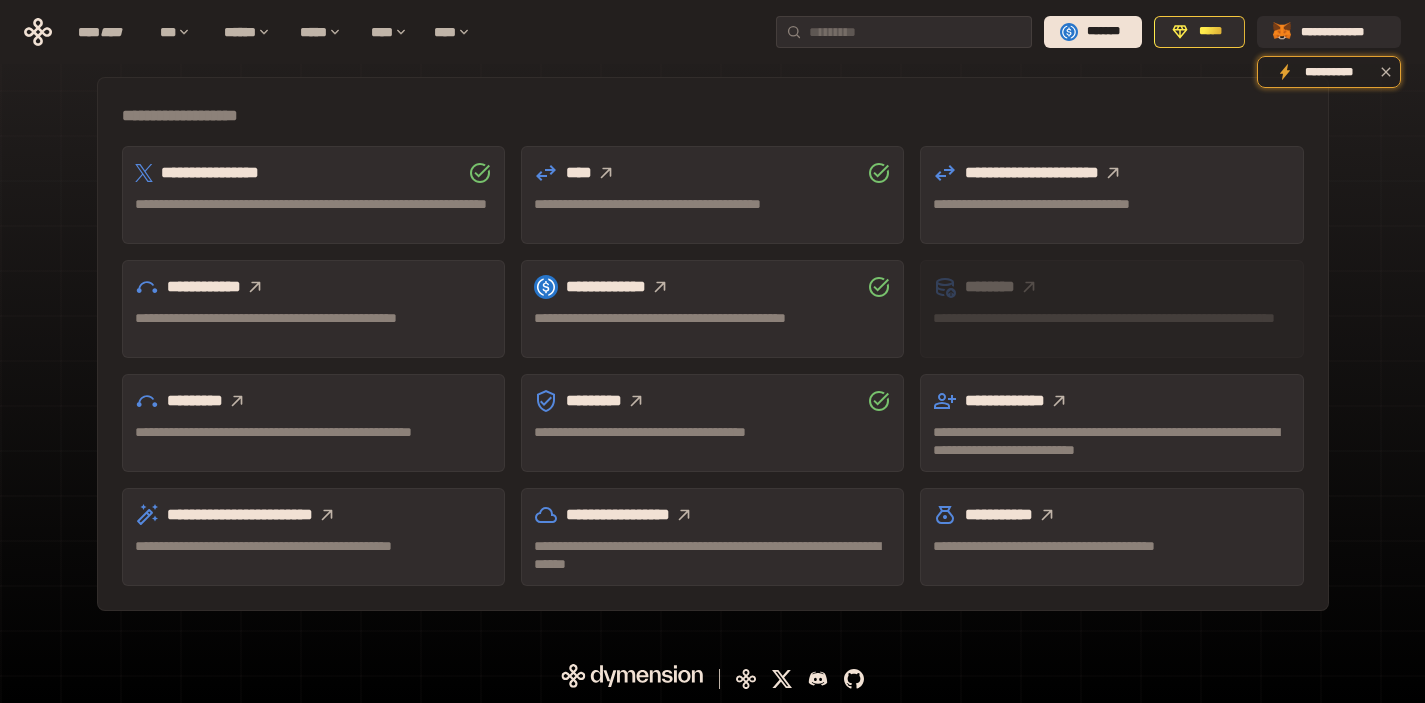 click on "****" at bounding box center [712, 173] 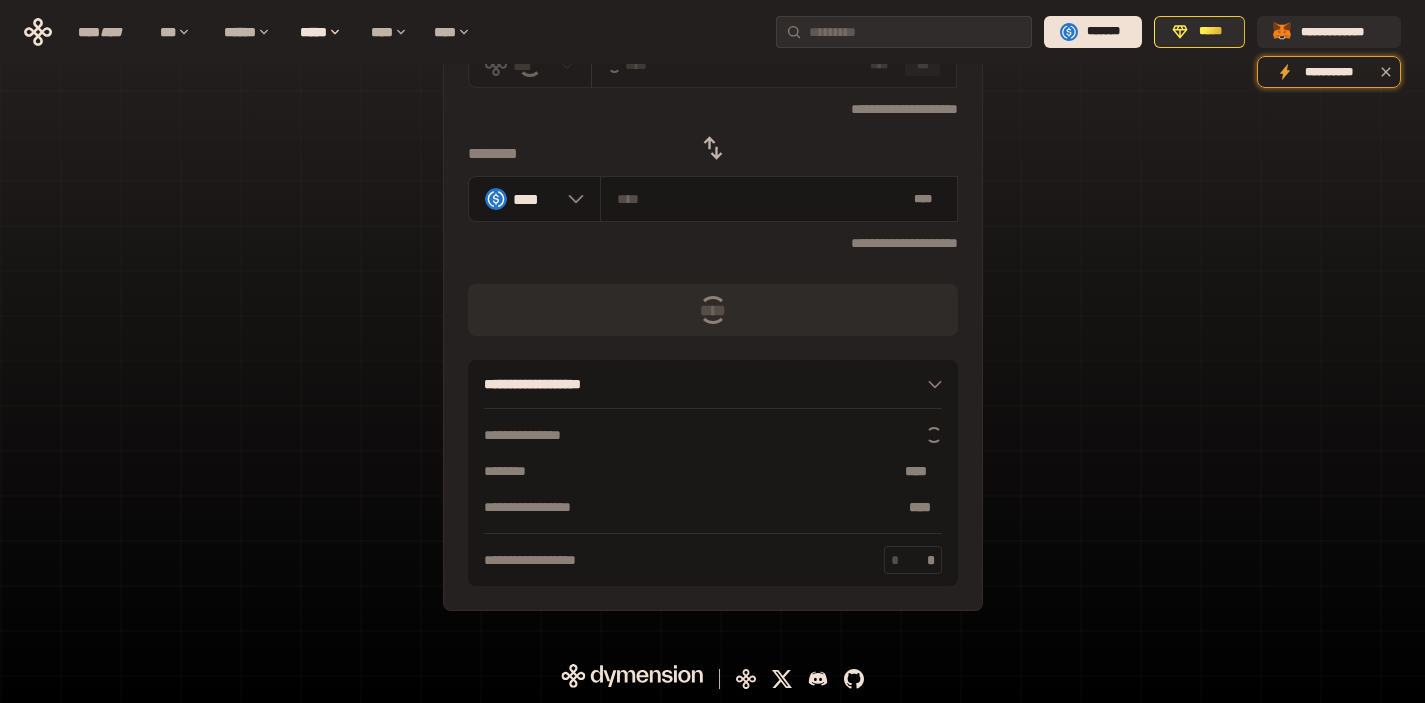 scroll, scrollTop: 0, scrollLeft: 0, axis: both 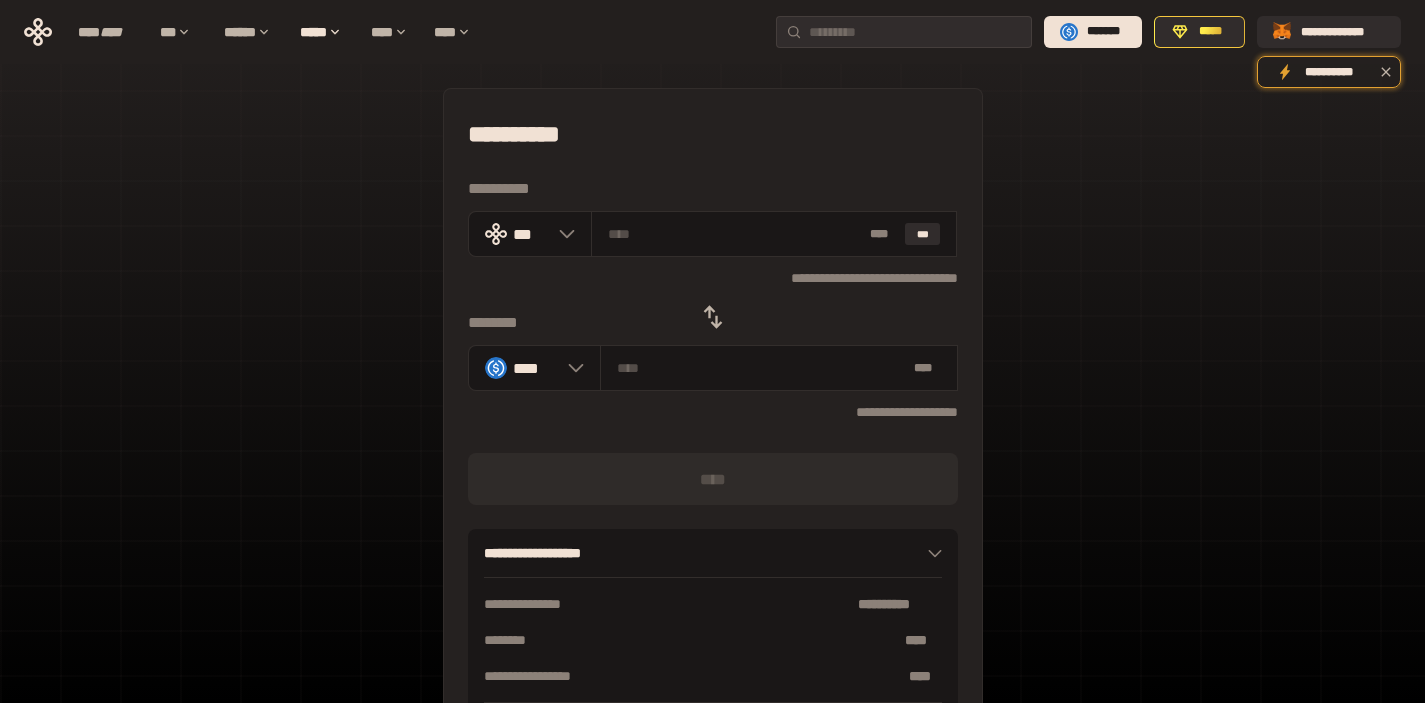 click 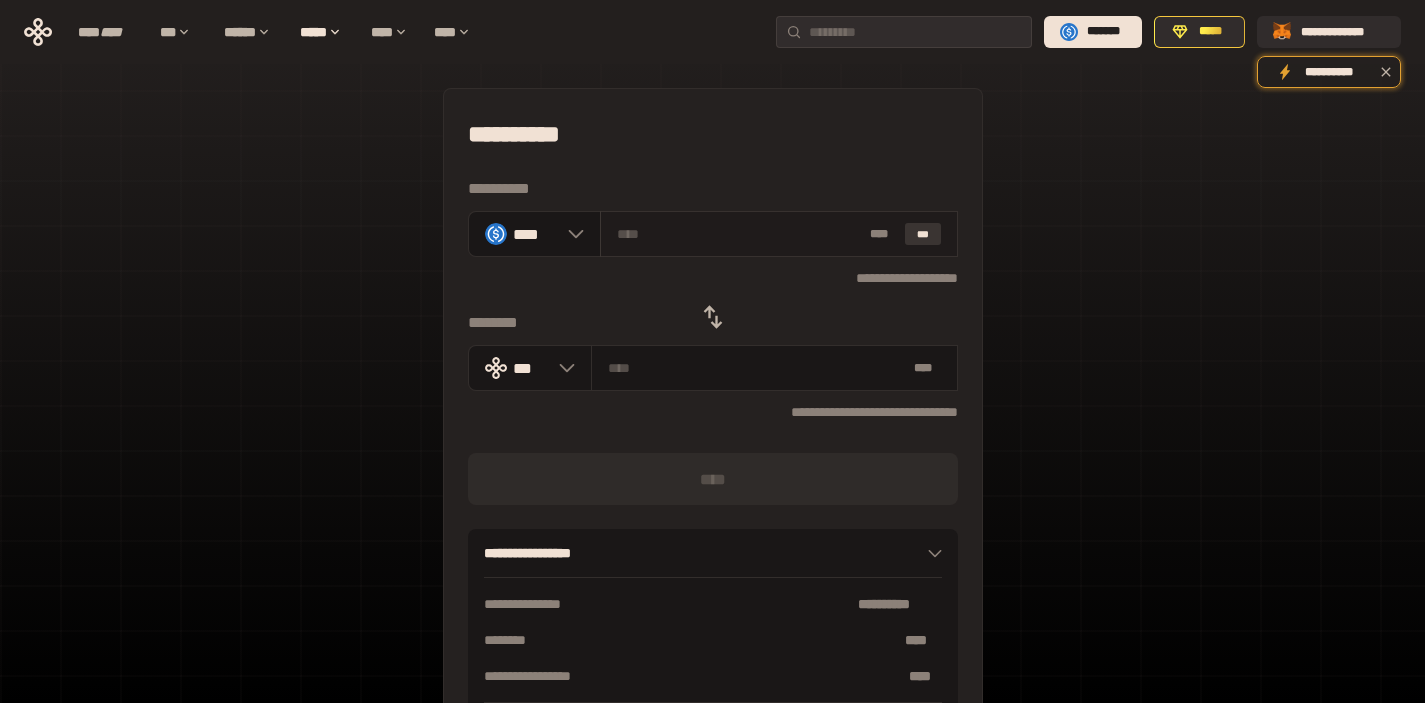 click on "***" at bounding box center (923, 234) 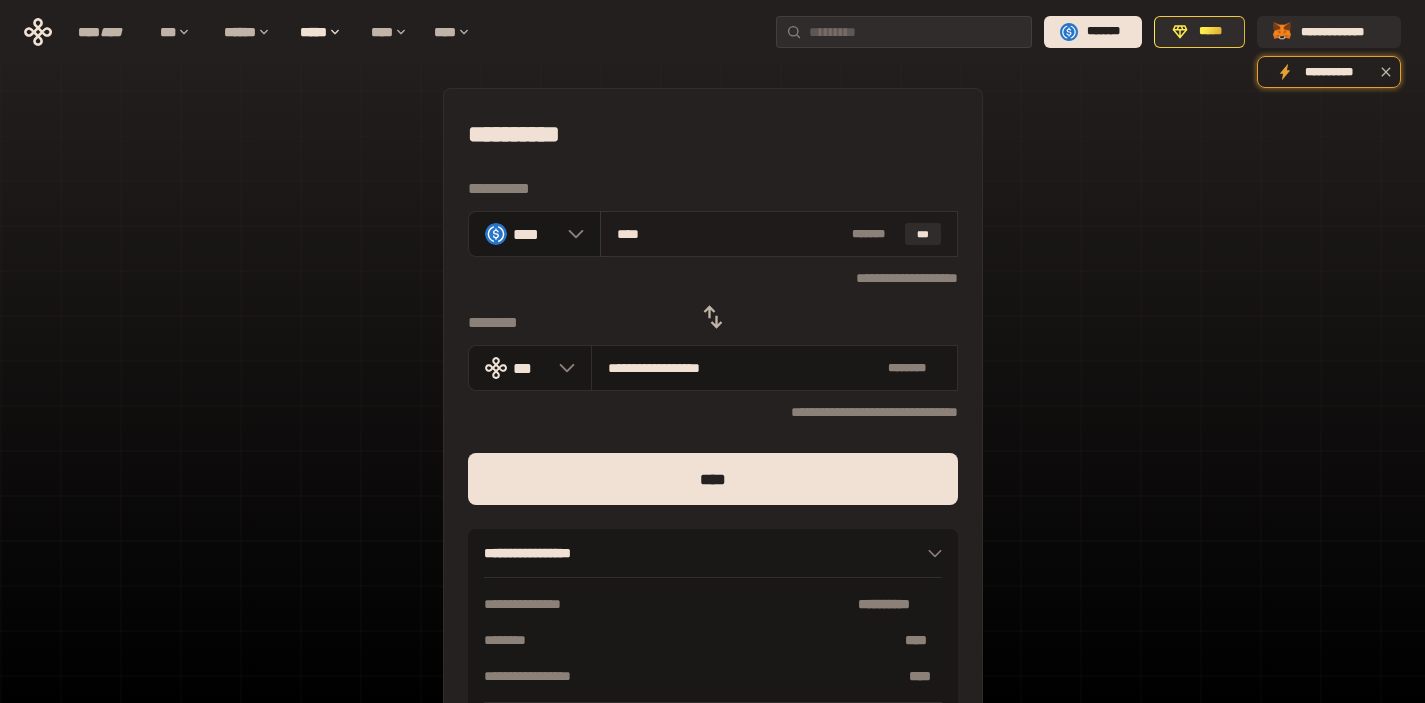 drag, startPoint x: 616, startPoint y: 232, endPoint x: 716, endPoint y: 227, distance: 100.12492 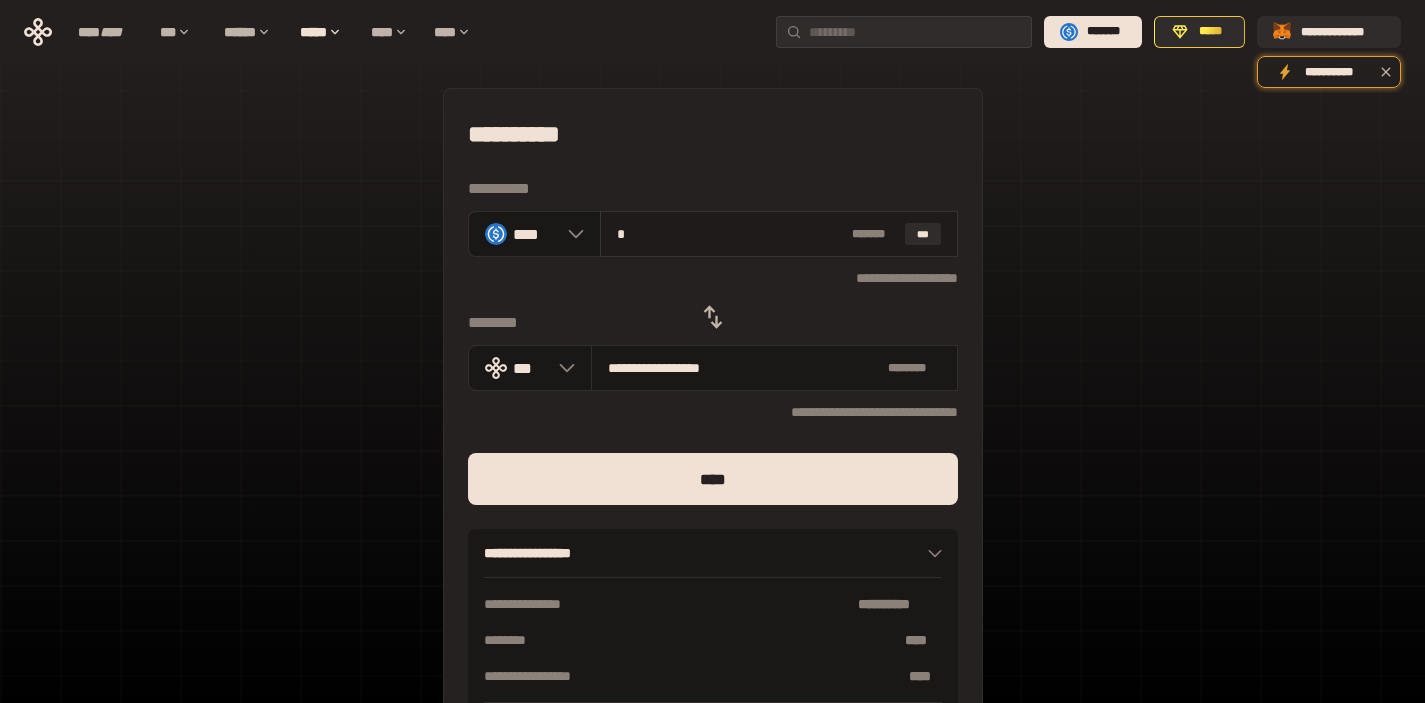 type on "**********" 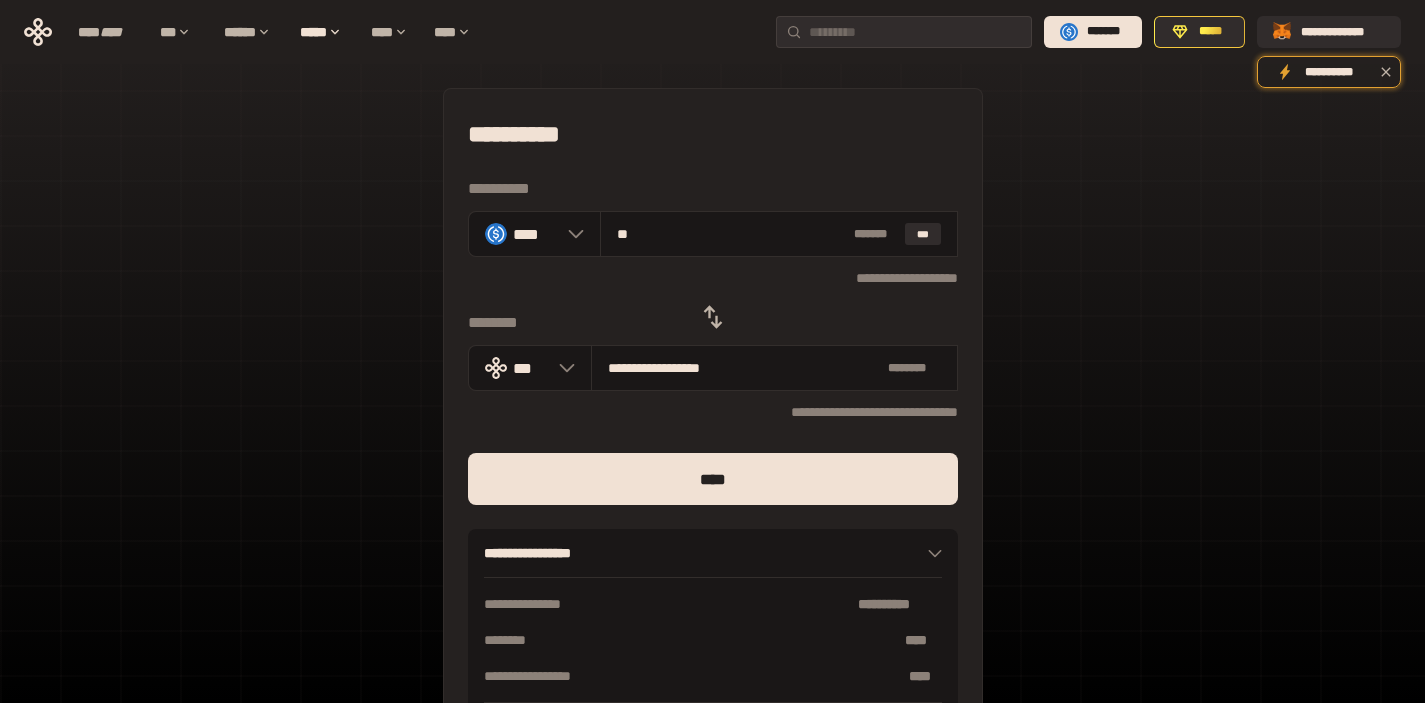type on "***" 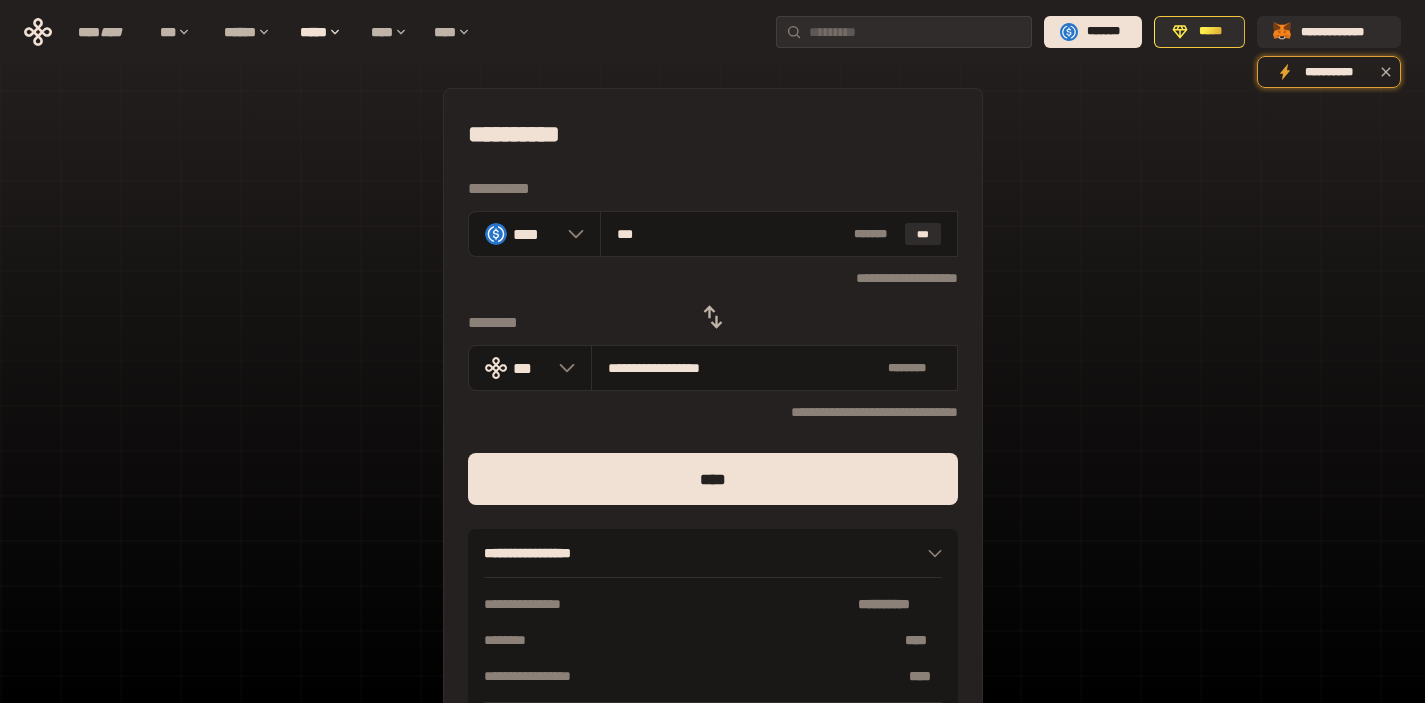type on "**********" 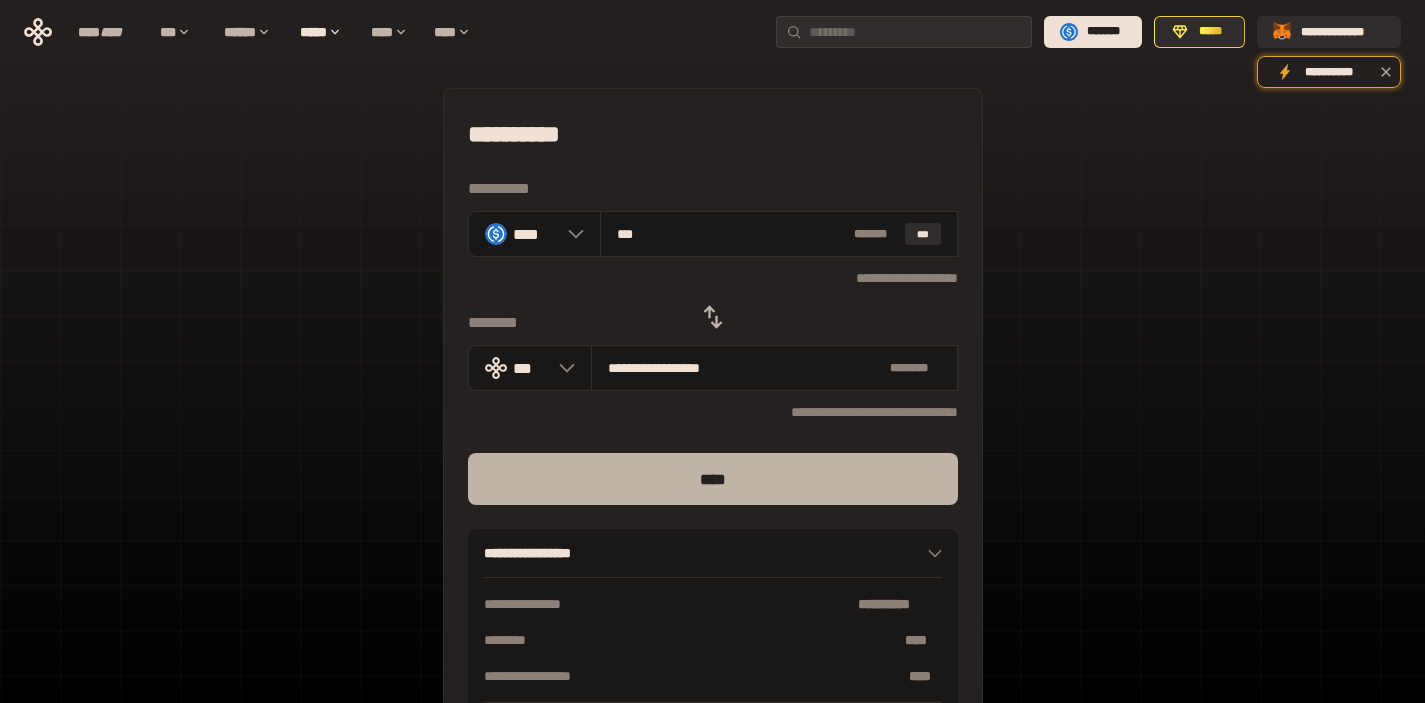type on "***" 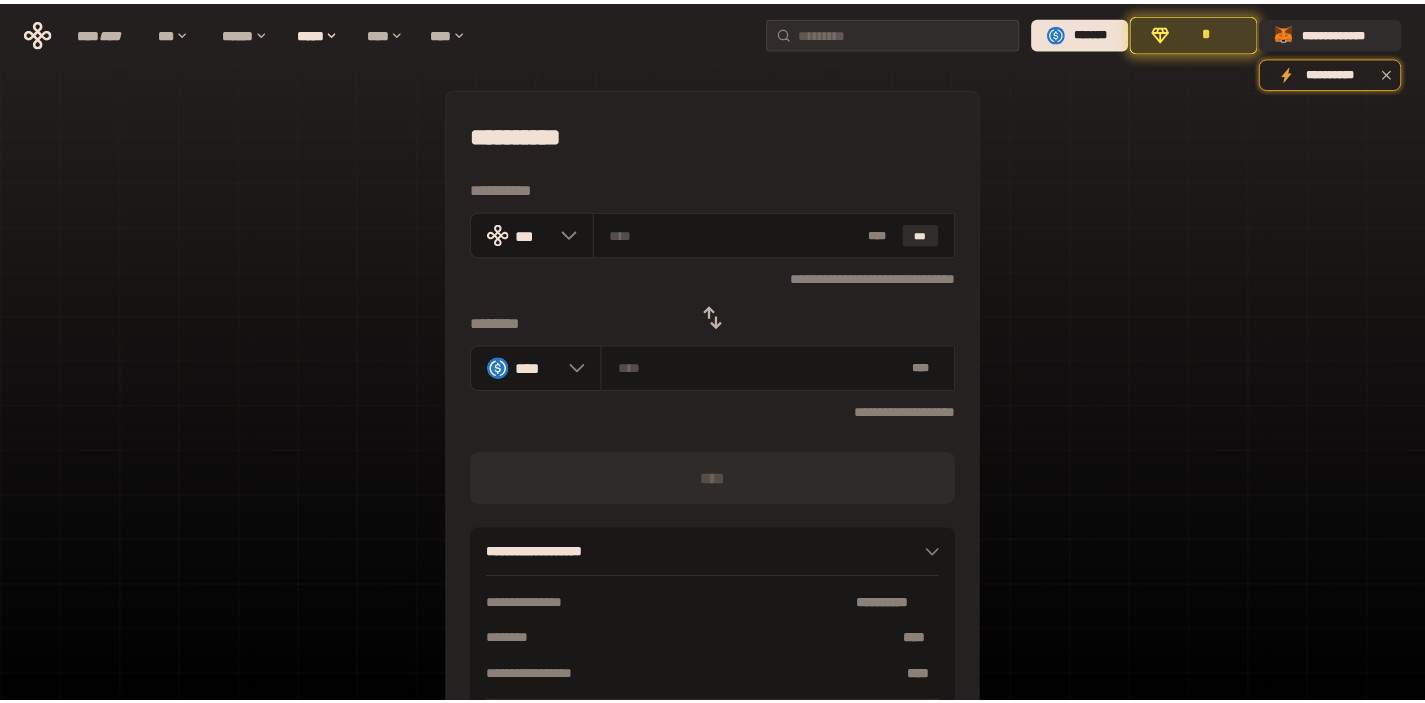 scroll, scrollTop: 0, scrollLeft: 0, axis: both 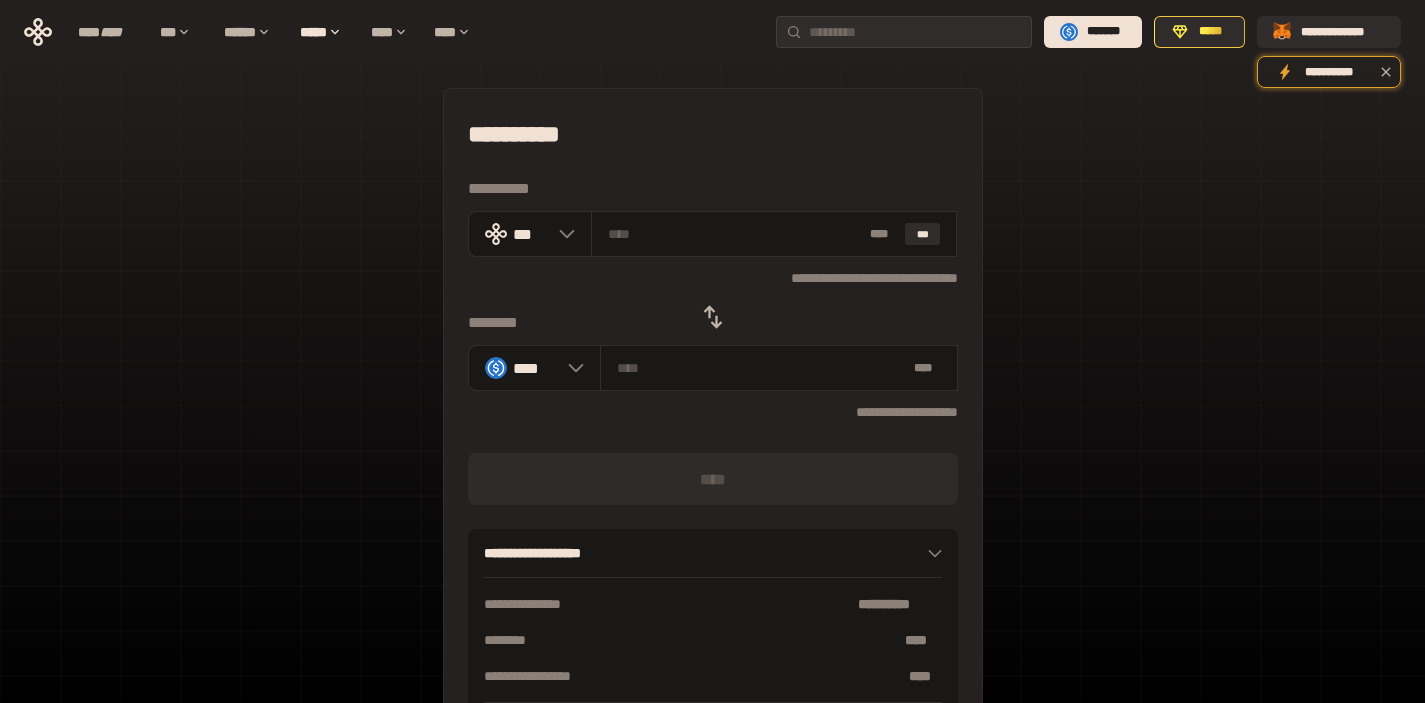 click 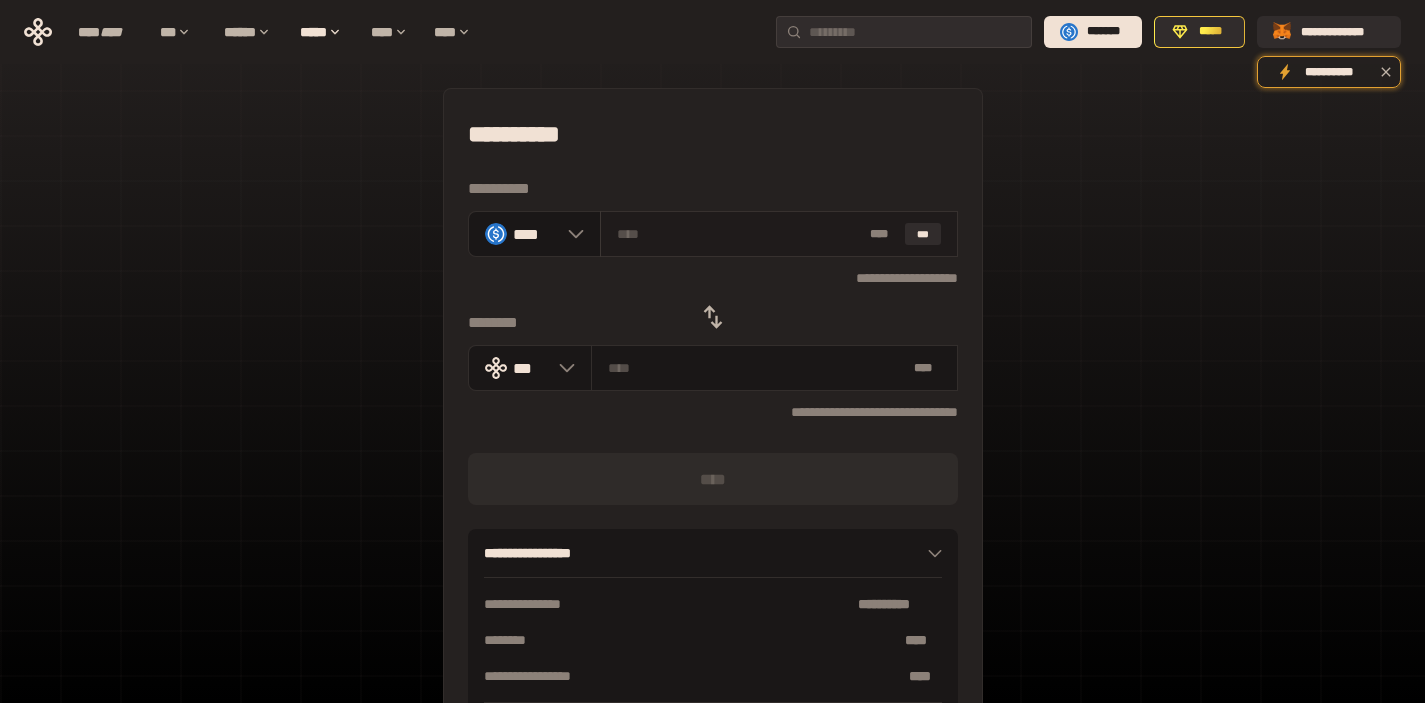 click at bounding box center [739, 234] 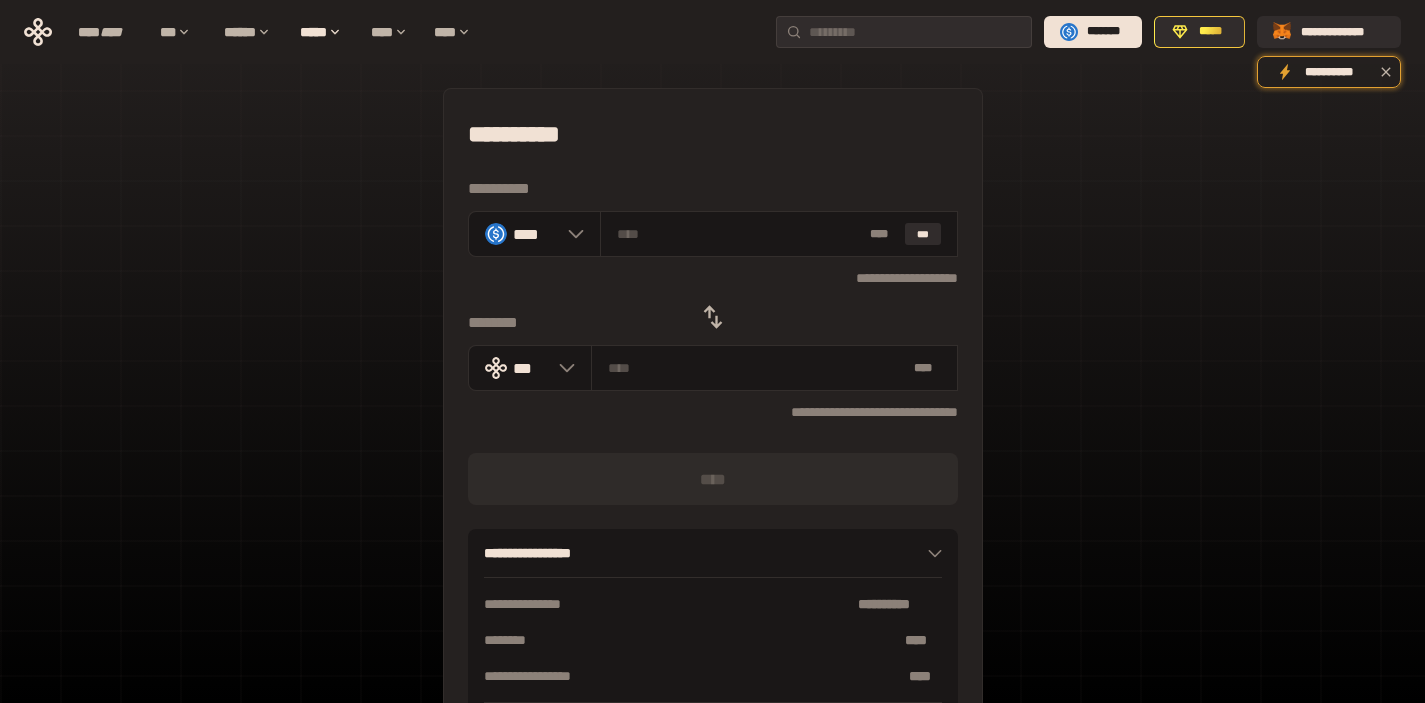 type on "*" 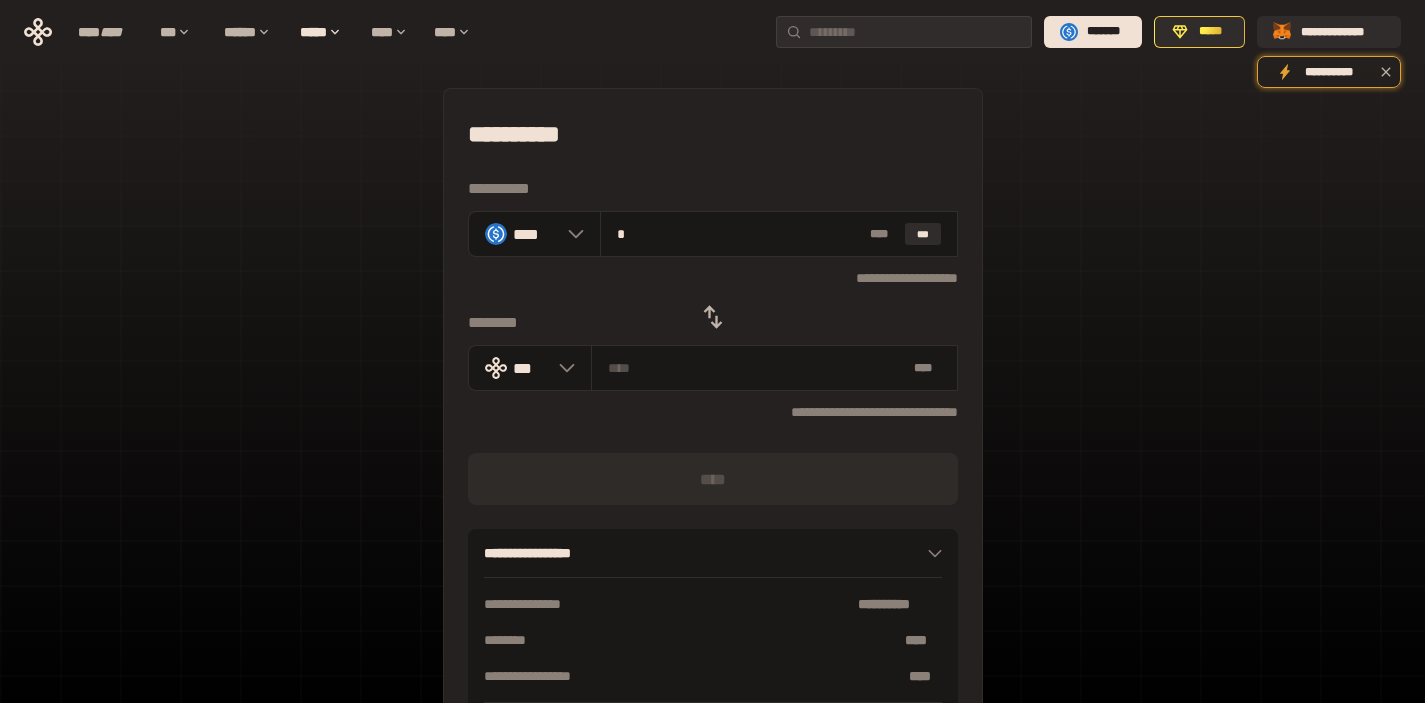 type on "**********" 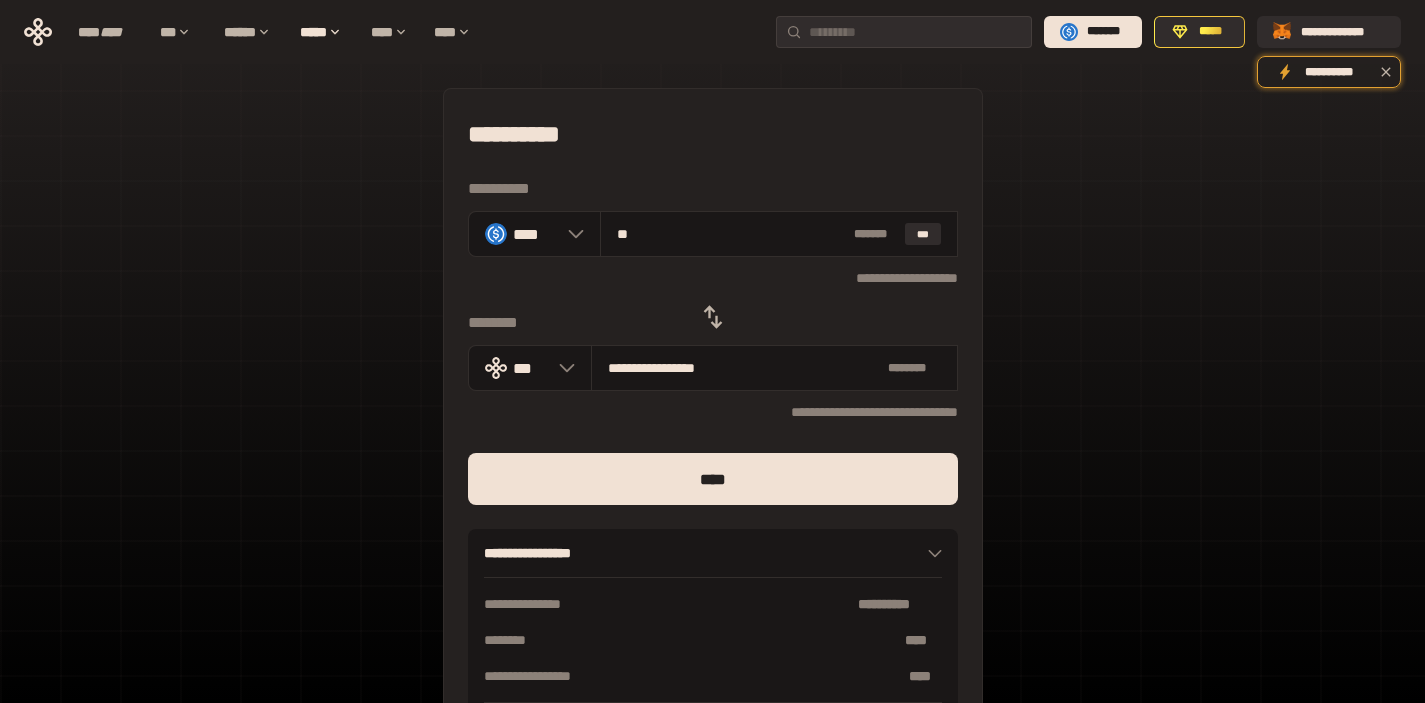 type on "***" 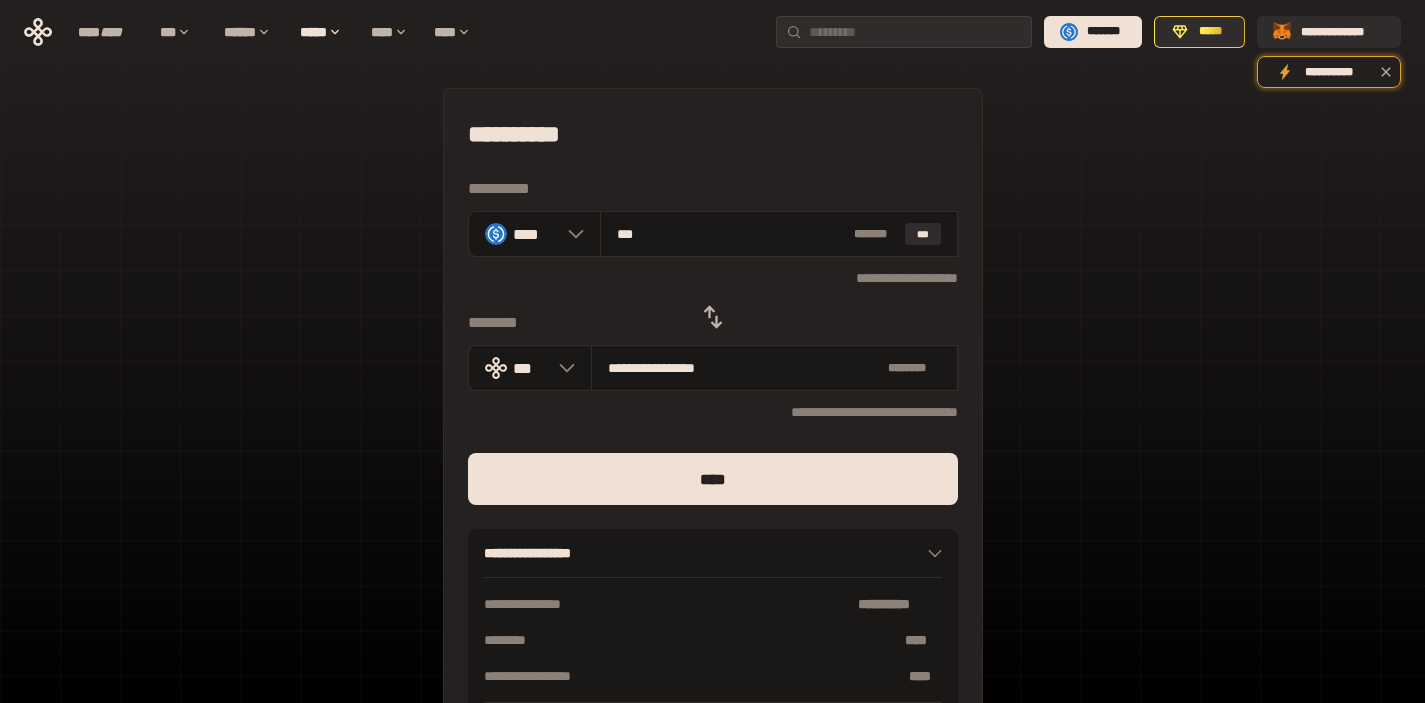 type on "**********" 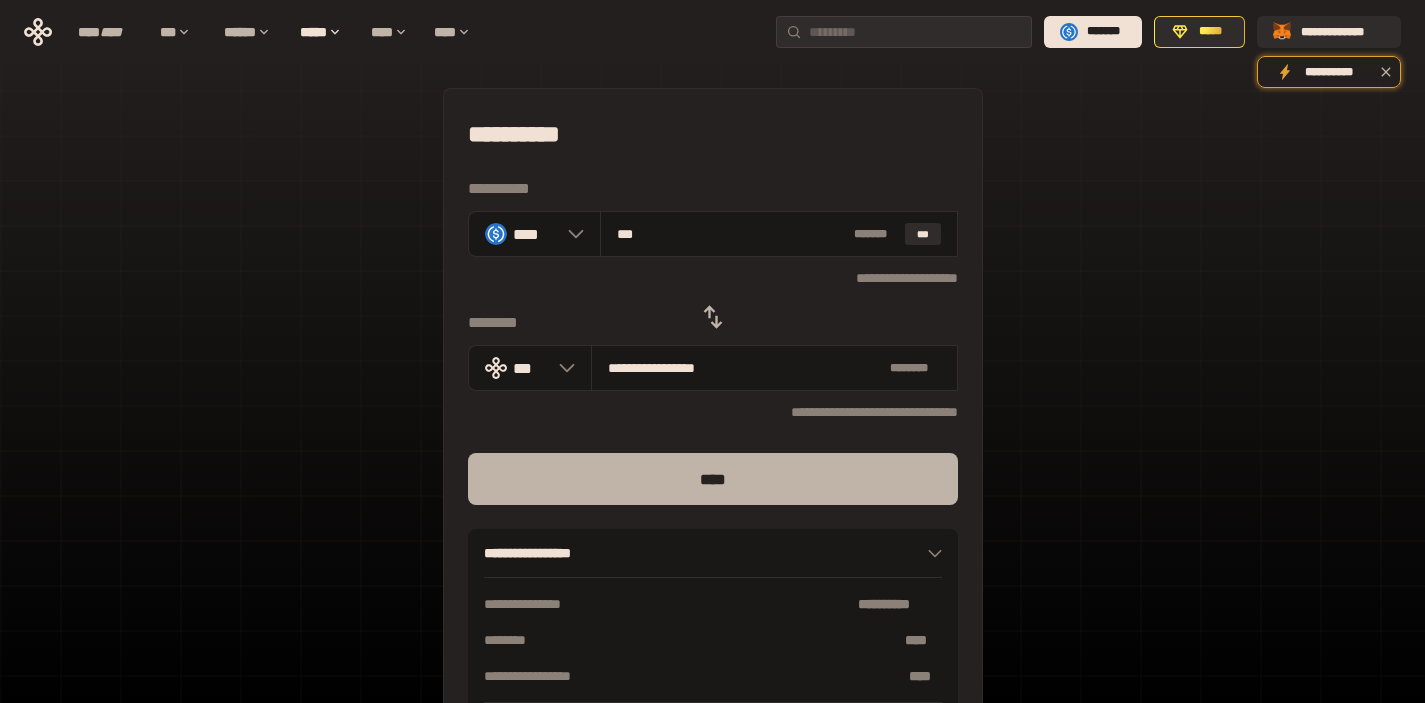 type on "***" 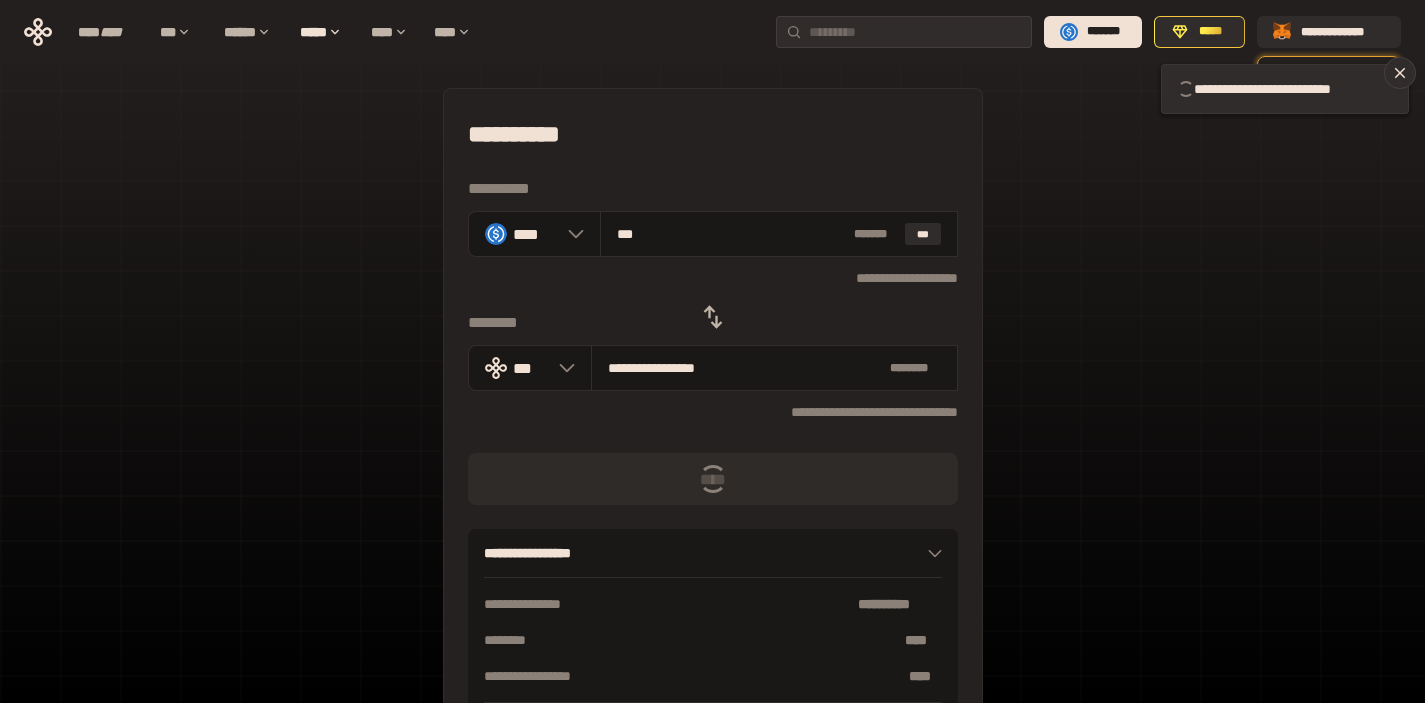 type 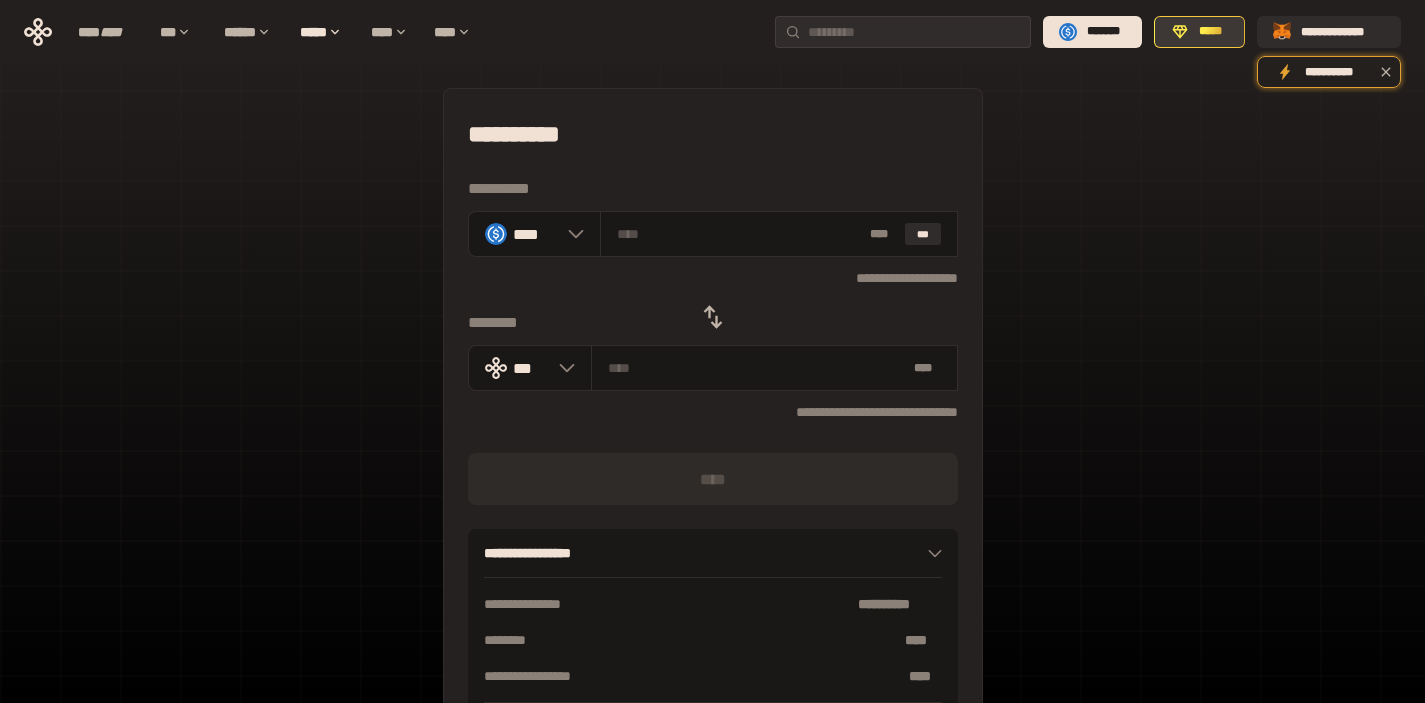 click on "*****" at bounding box center [1210, 32] 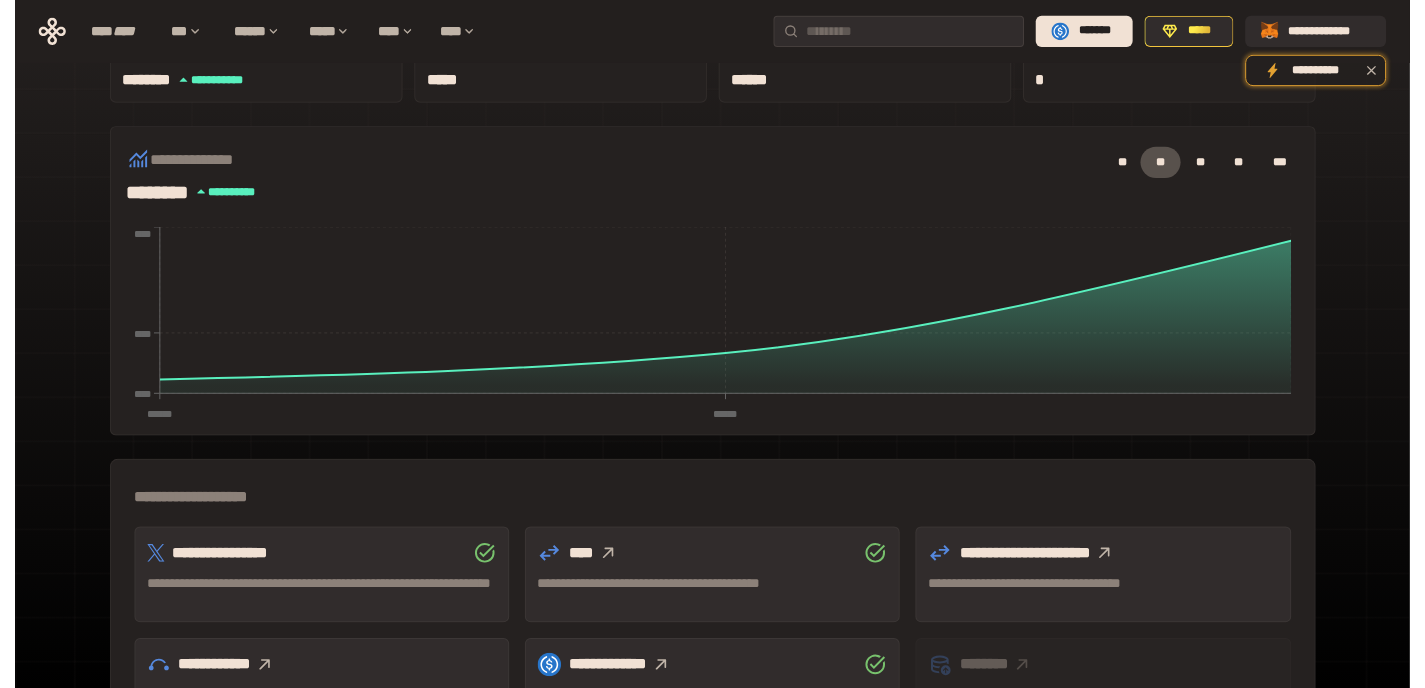 scroll, scrollTop: 270, scrollLeft: 0, axis: vertical 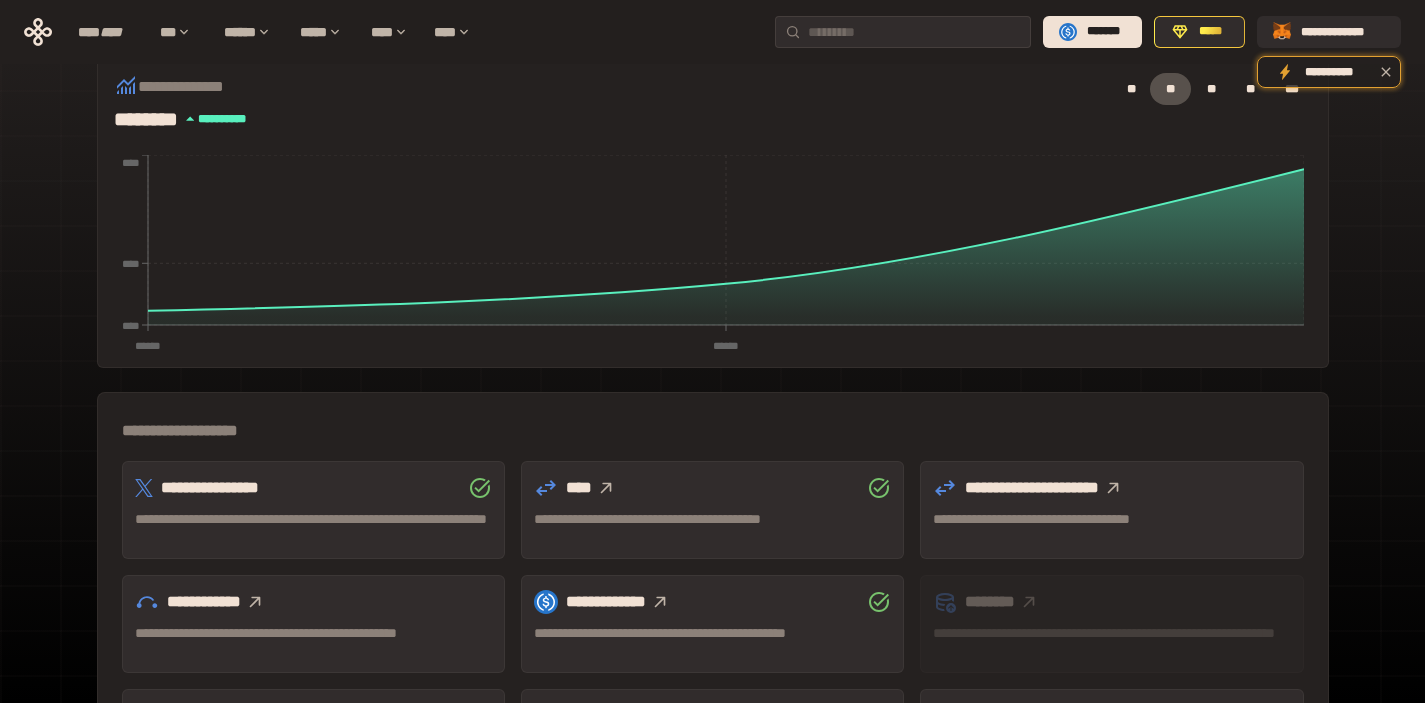 click 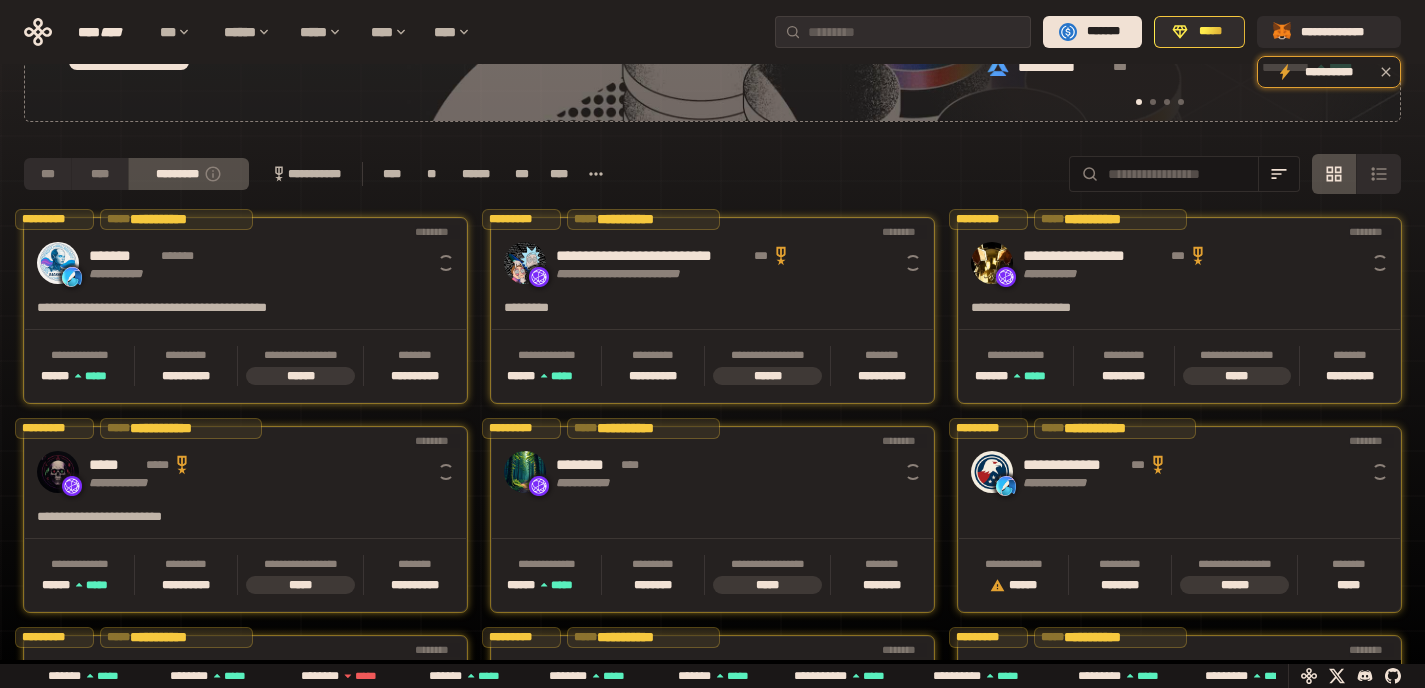 scroll, scrollTop: 0, scrollLeft: 16, axis: horizontal 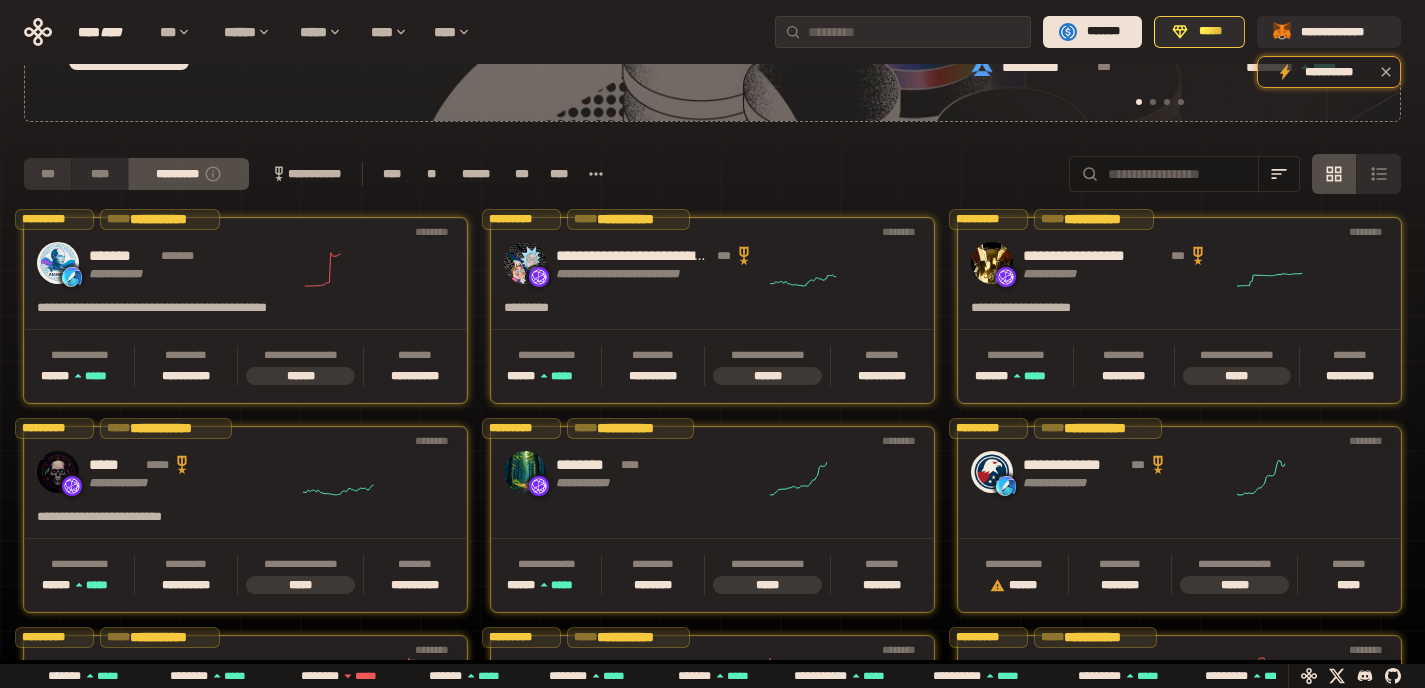 click on "***" at bounding box center [47, 174] 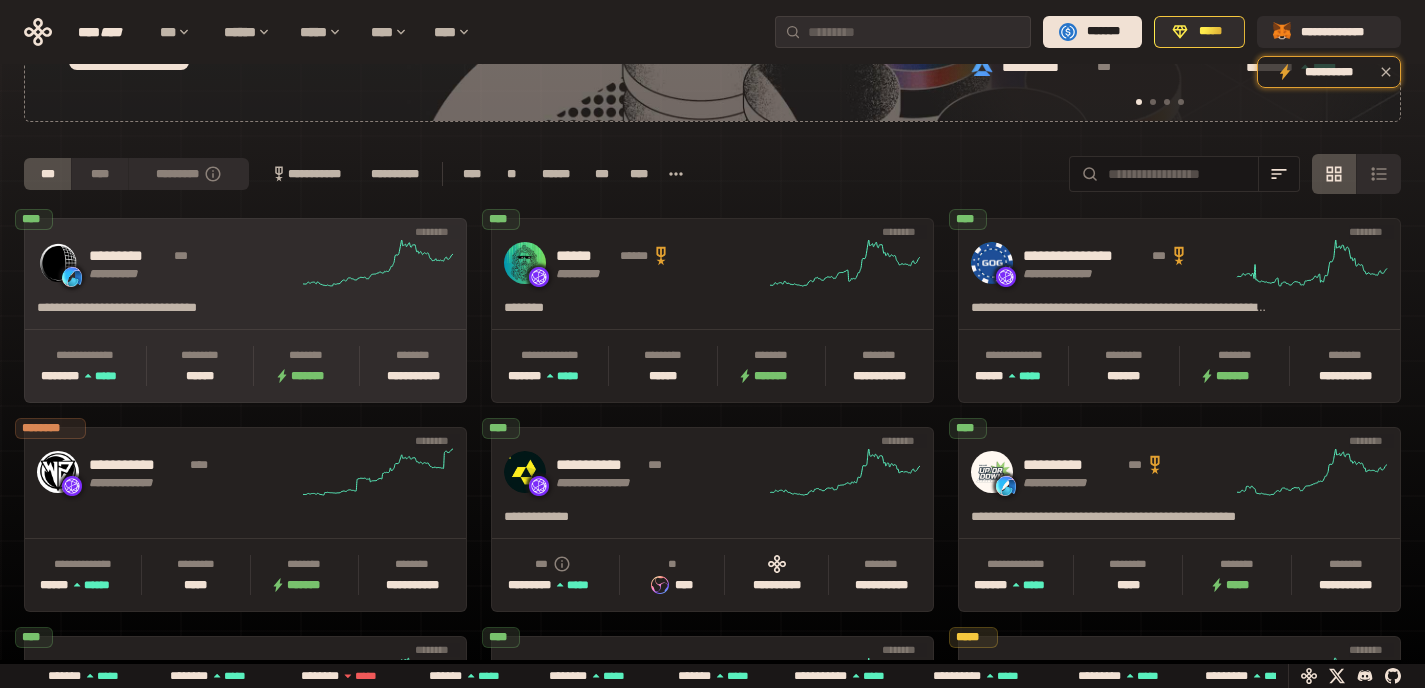 click on "*********" at bounding box center (128, 256) 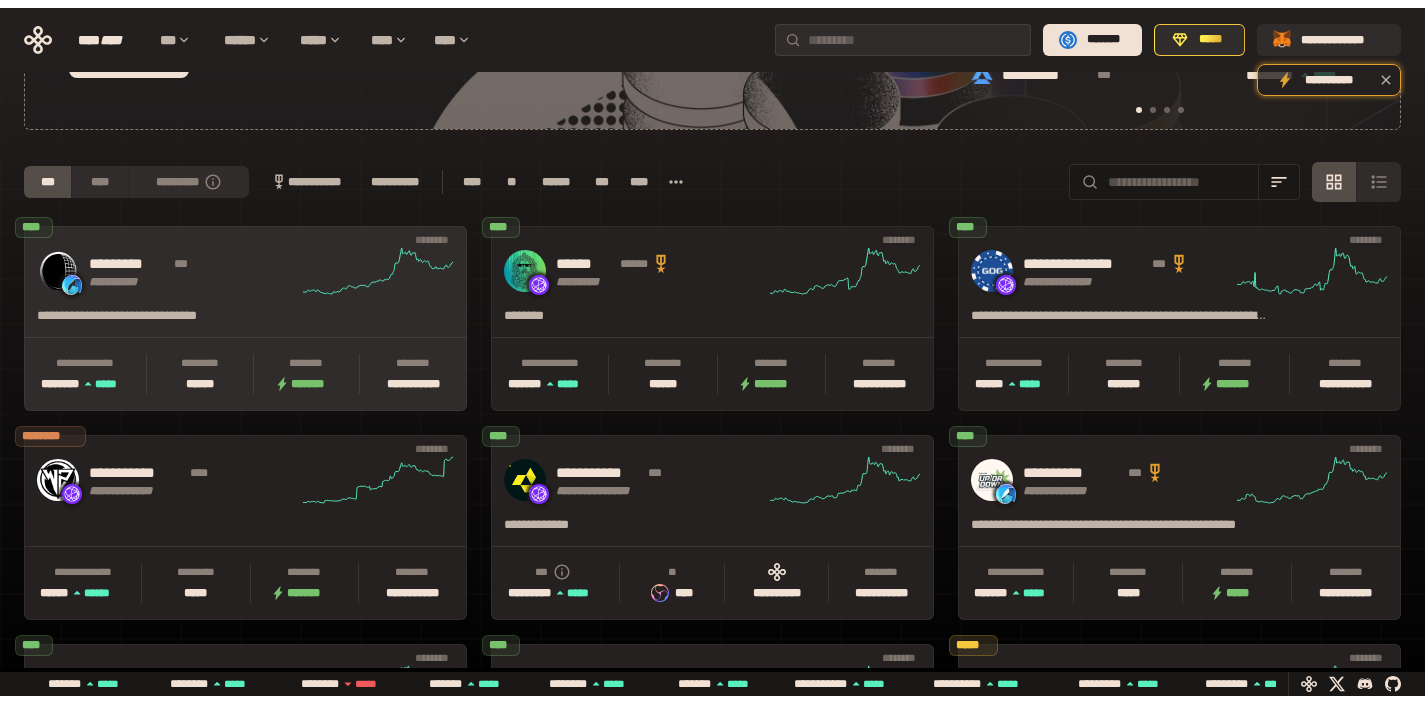 scroll, scrollTop: 0, scrollLeft: 0, axis: both 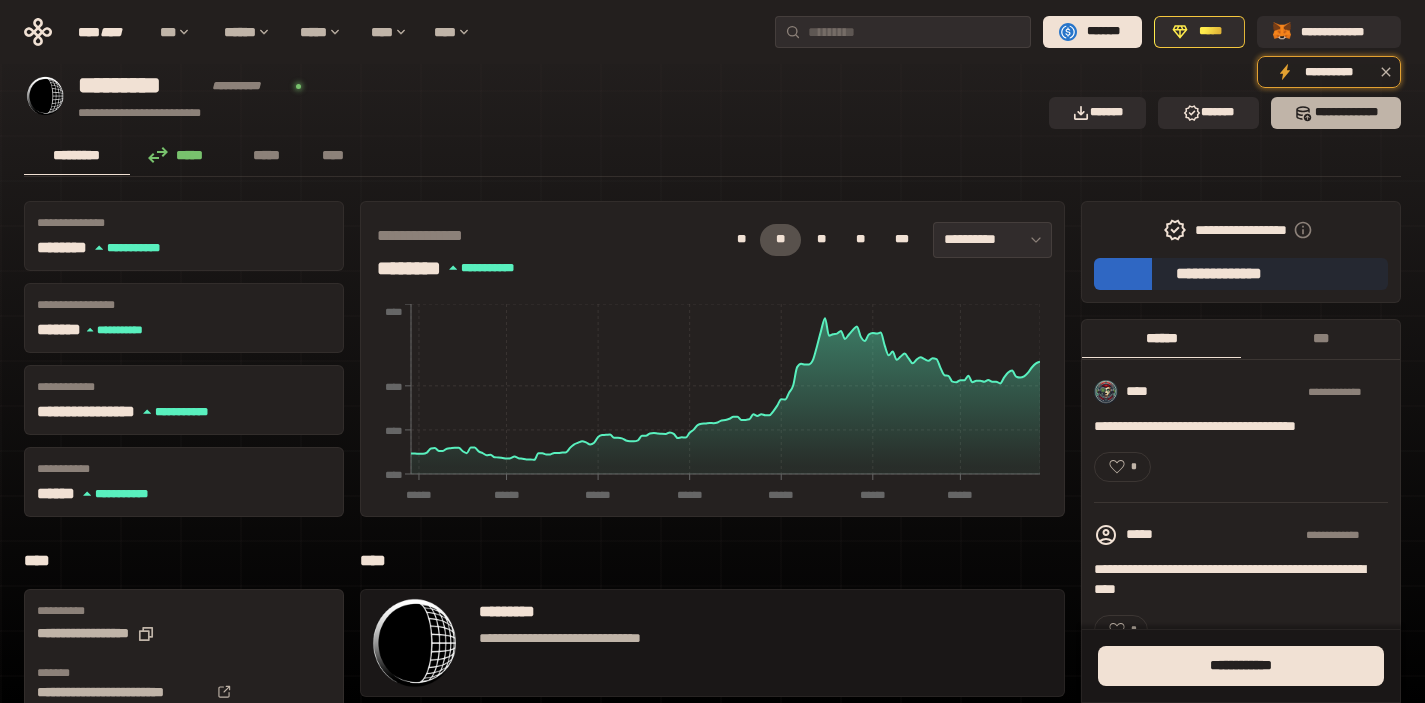 click on "*** *********" at bounding box center (1336, 113) 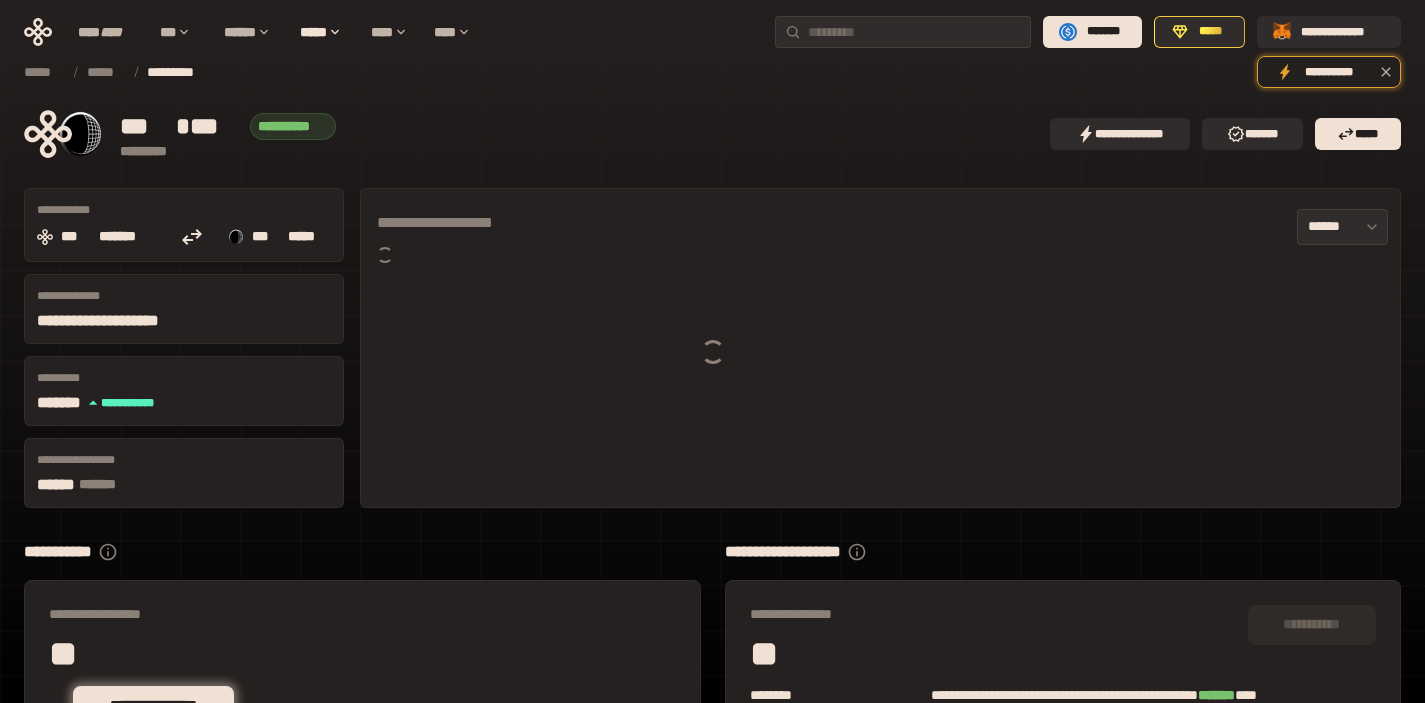 click at bounding box center [712, 351] 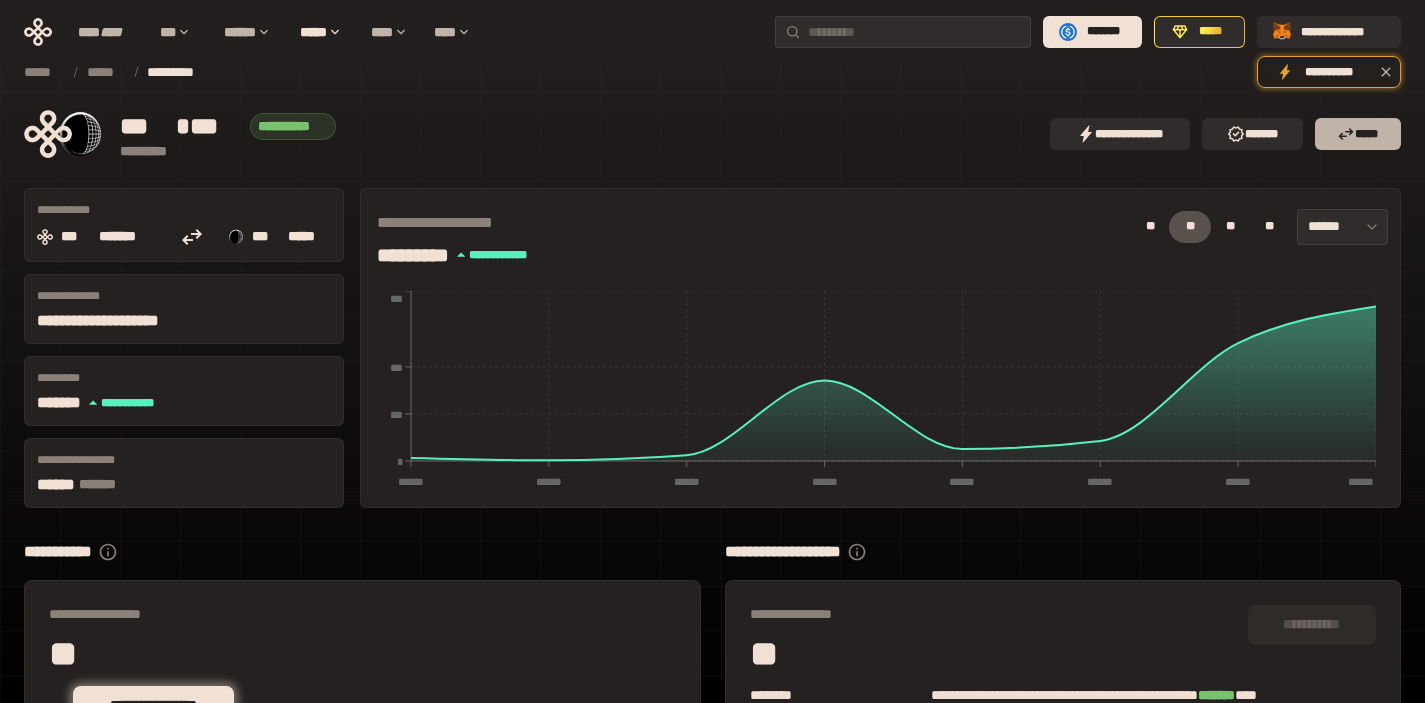 click on "*****" at bounding box center (1358, 134) 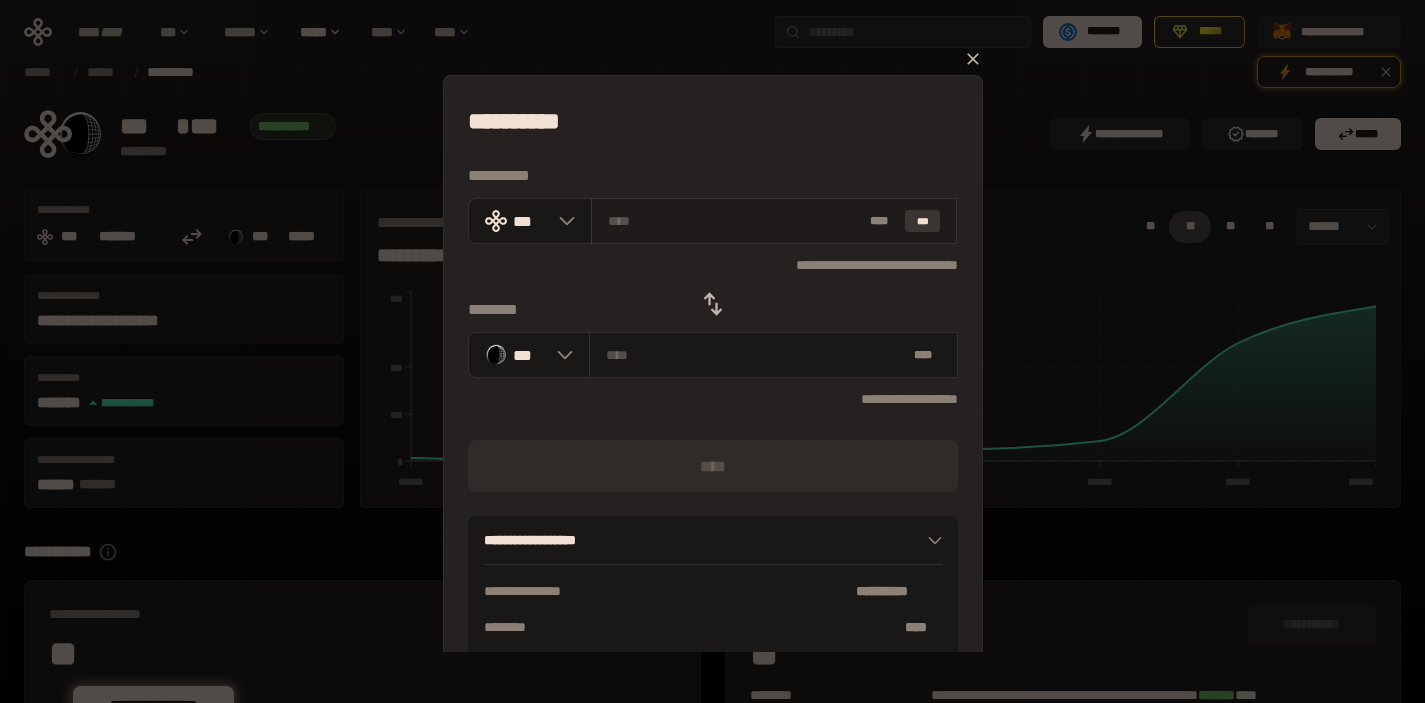 click on "***" at bounding box center (923, 221) 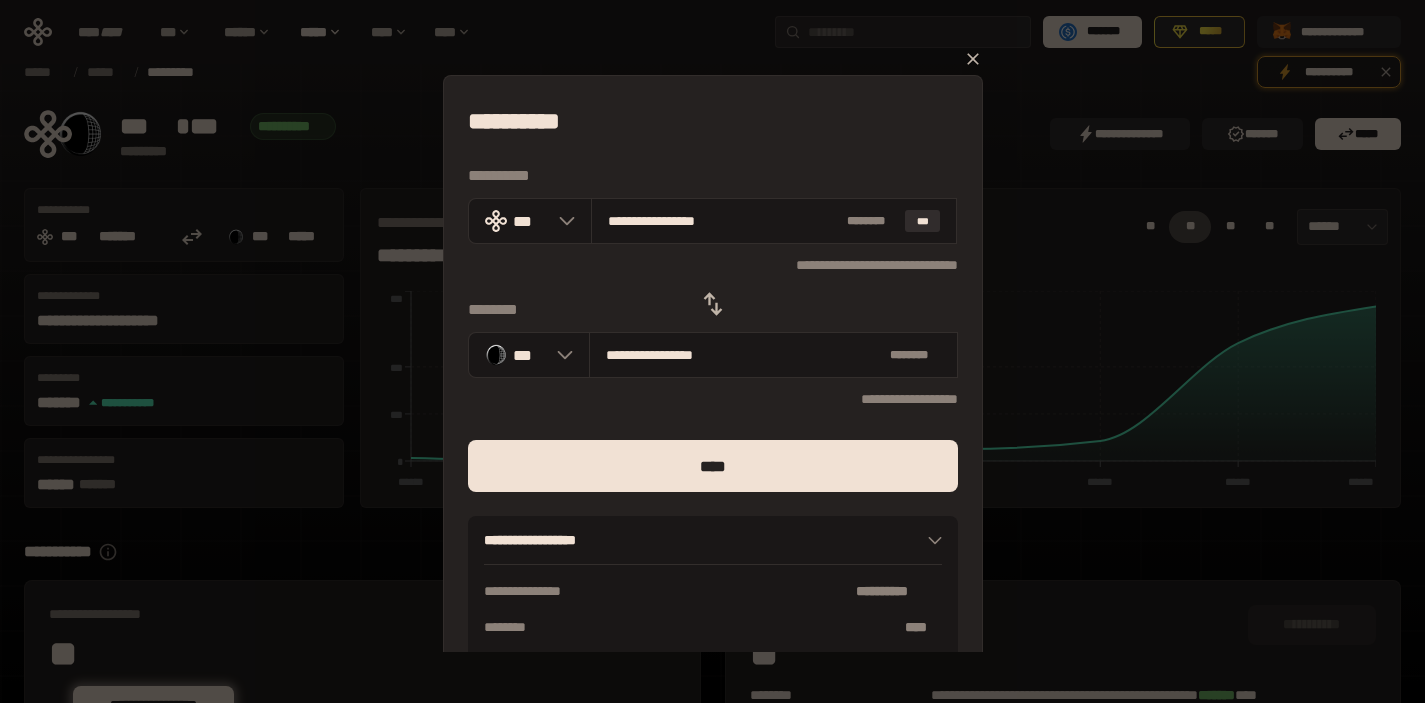 drag, startPoint x: 612, startPoint y: 216, endPoint x: 672, endPoint y: 266, distance: 78.10249 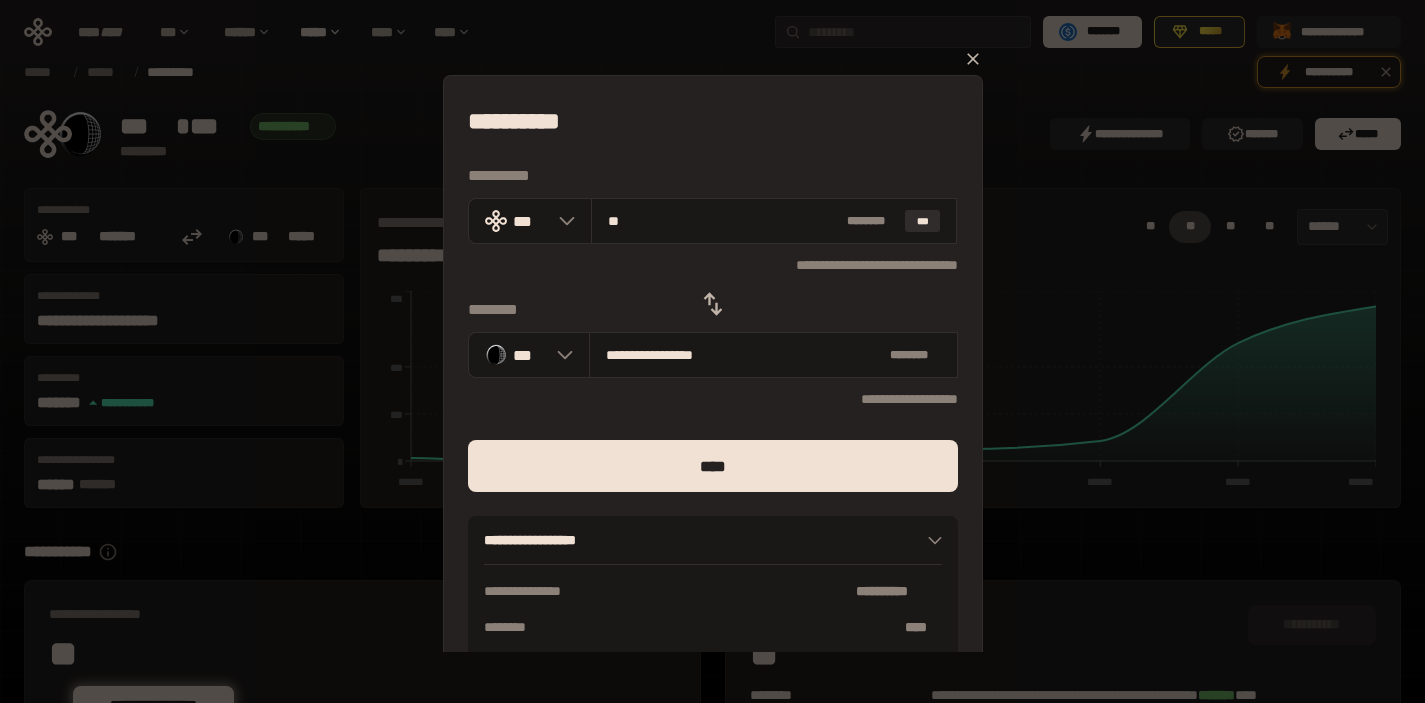 type on "*" 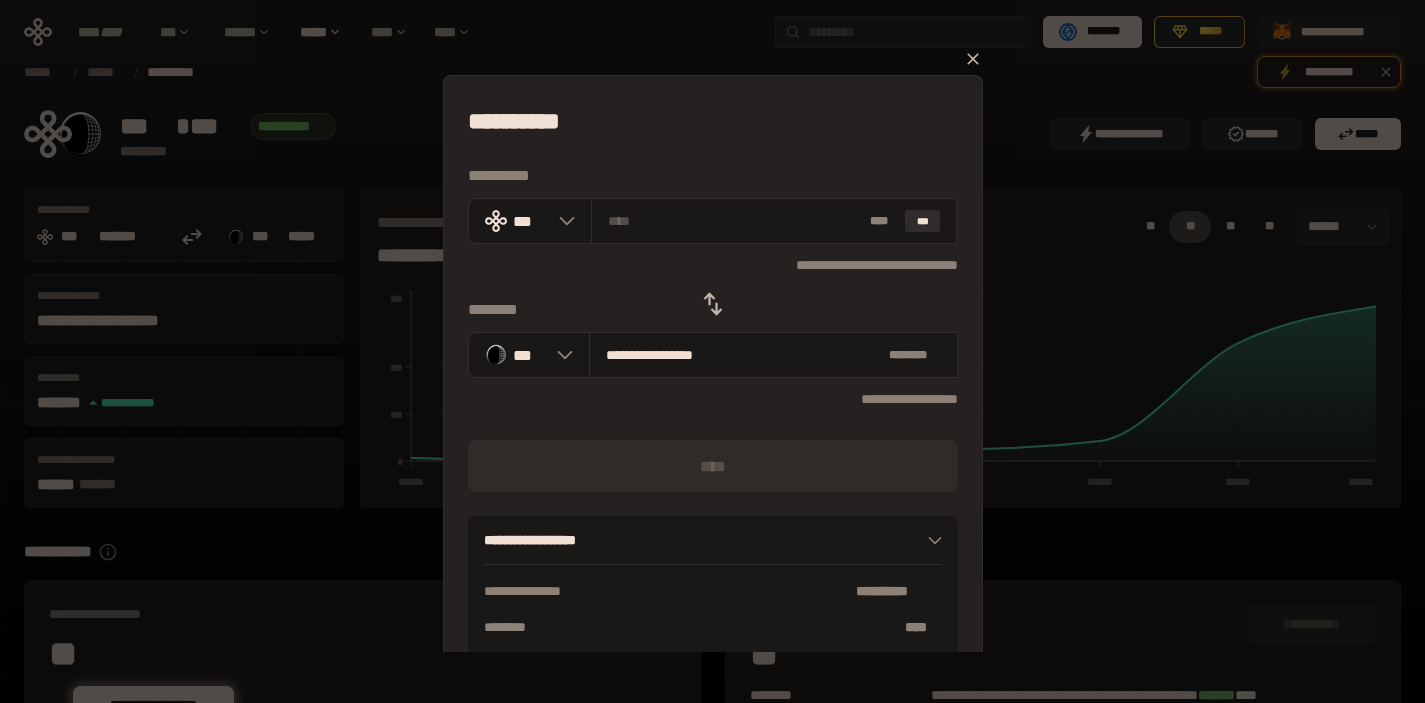 type on "*" 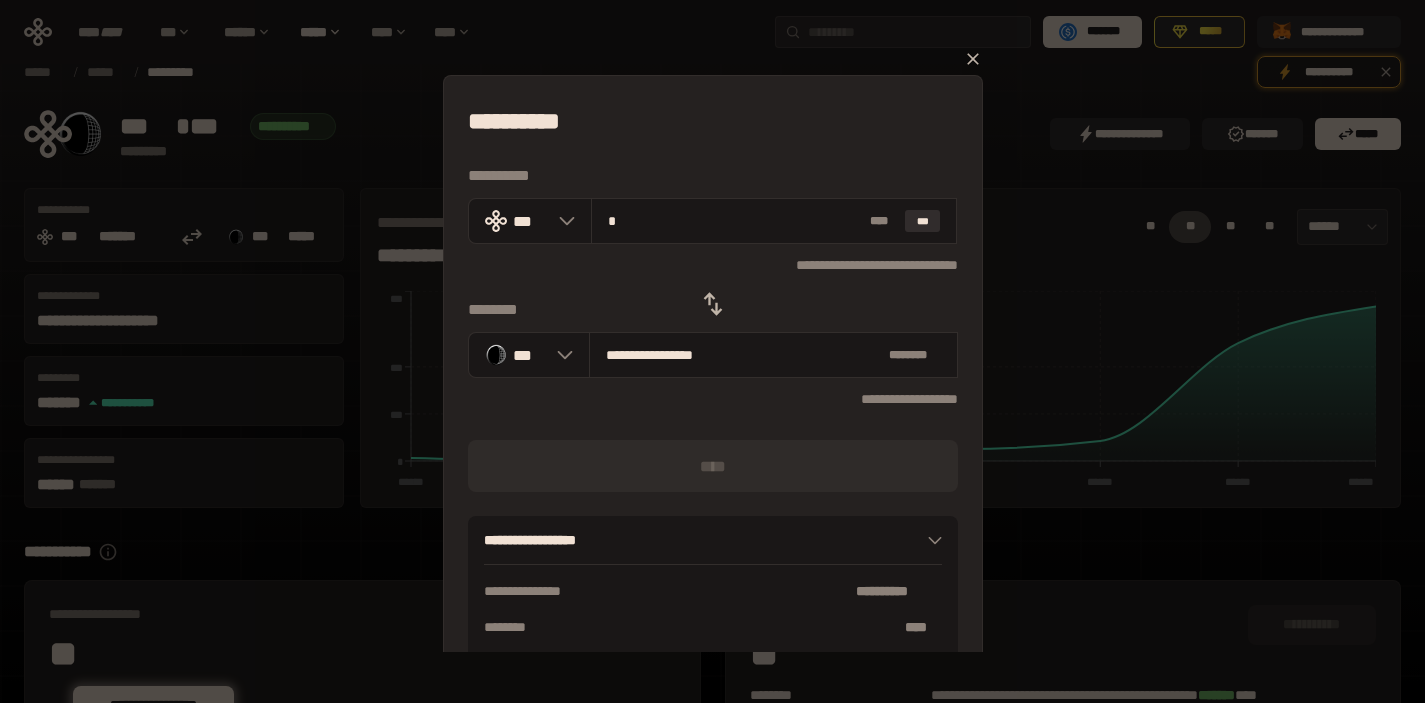 type on "**********" 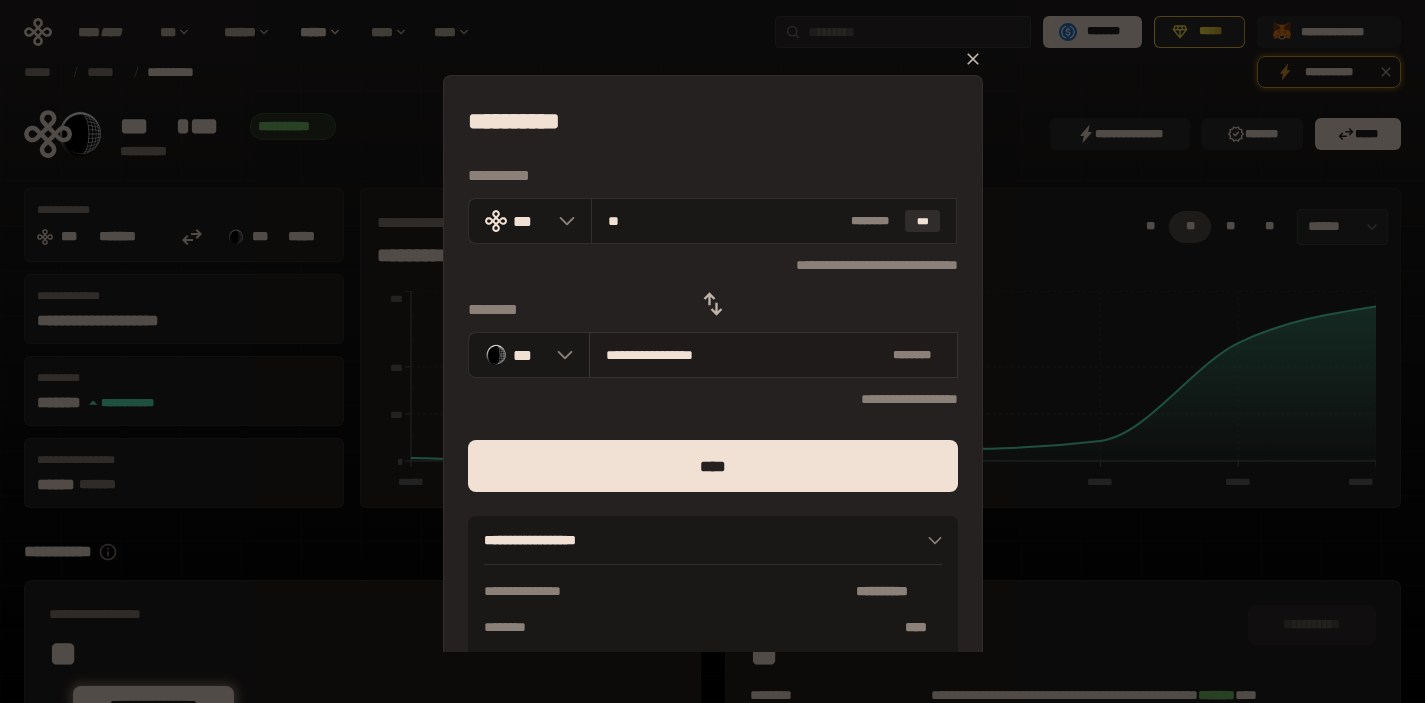 type on "***" 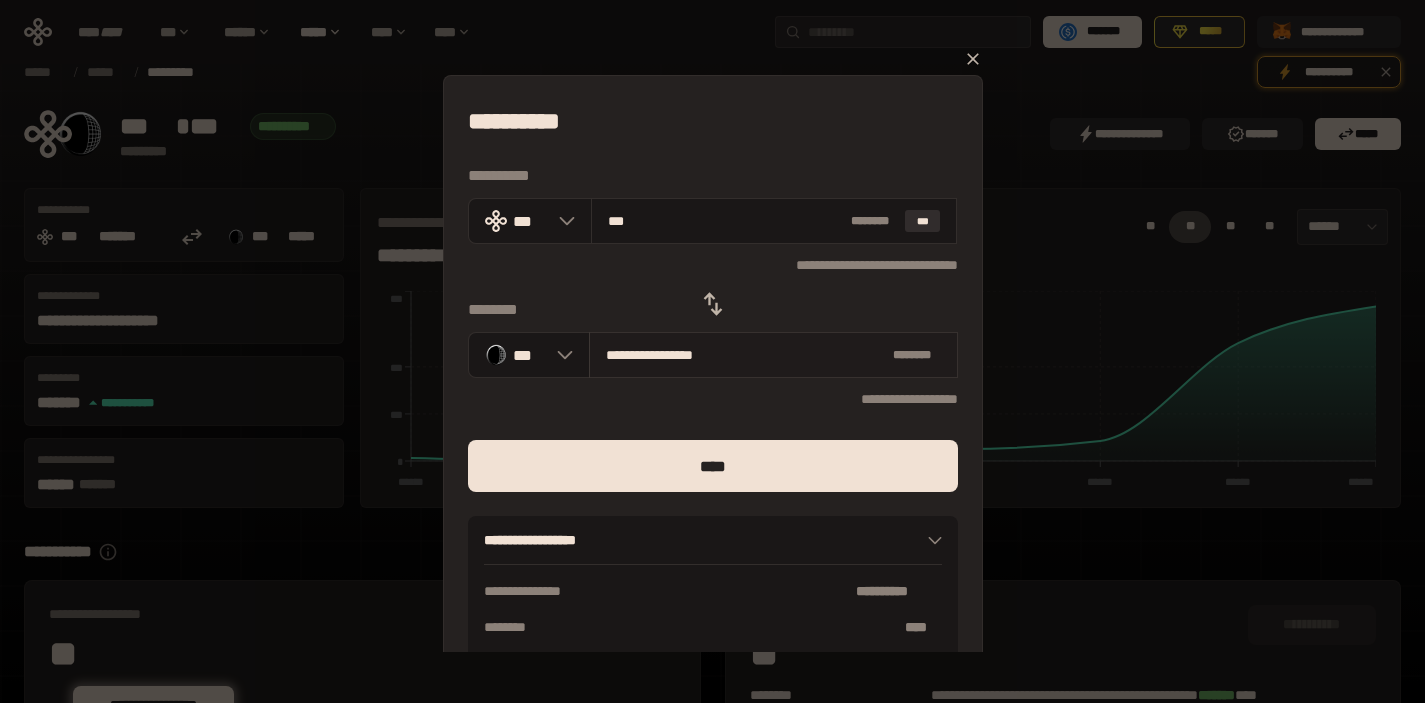 type on "**********" 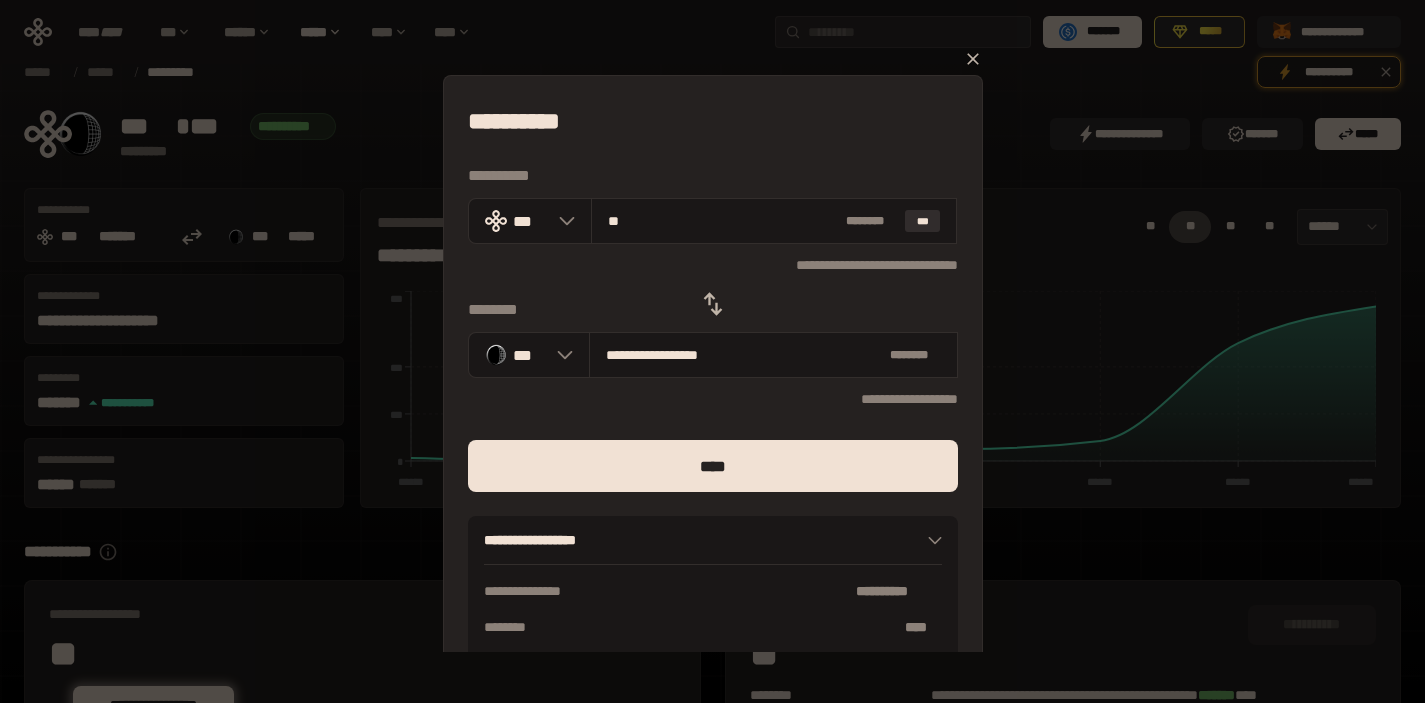 type on "*" 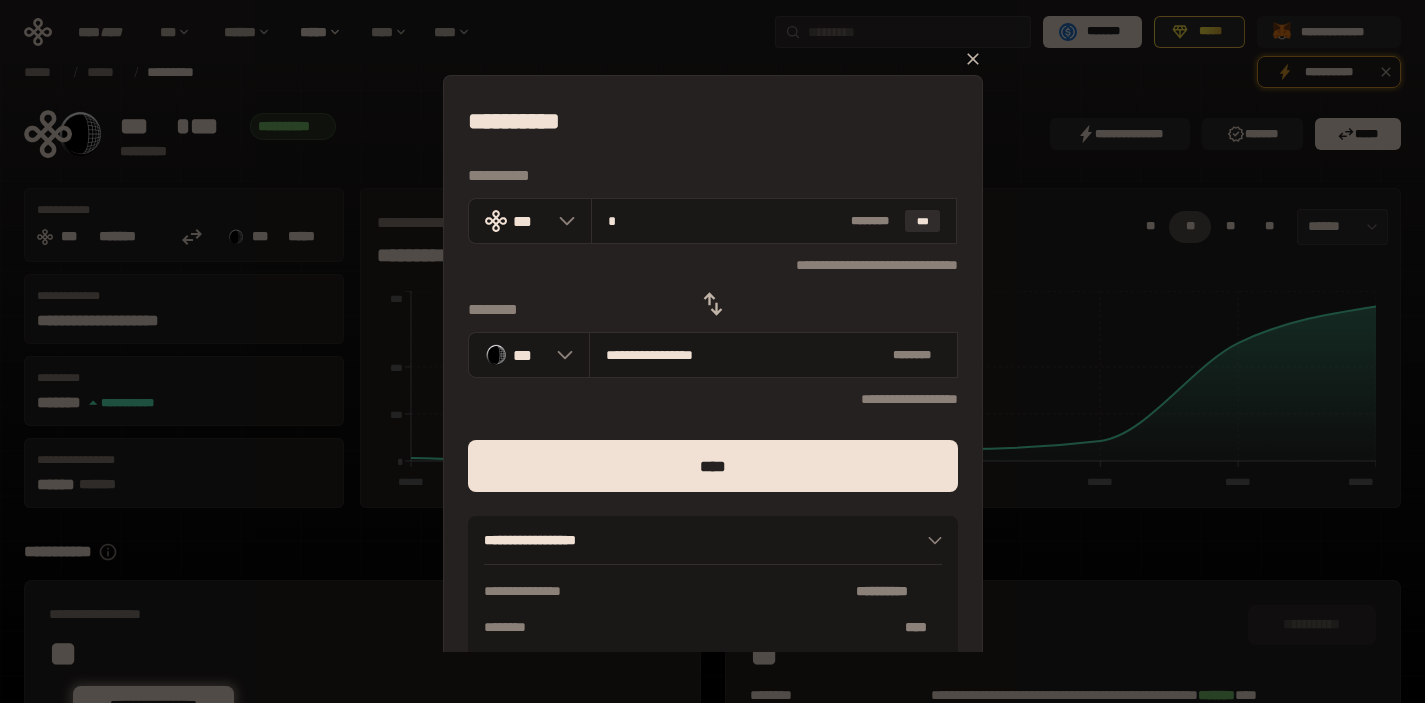 type on "**********" 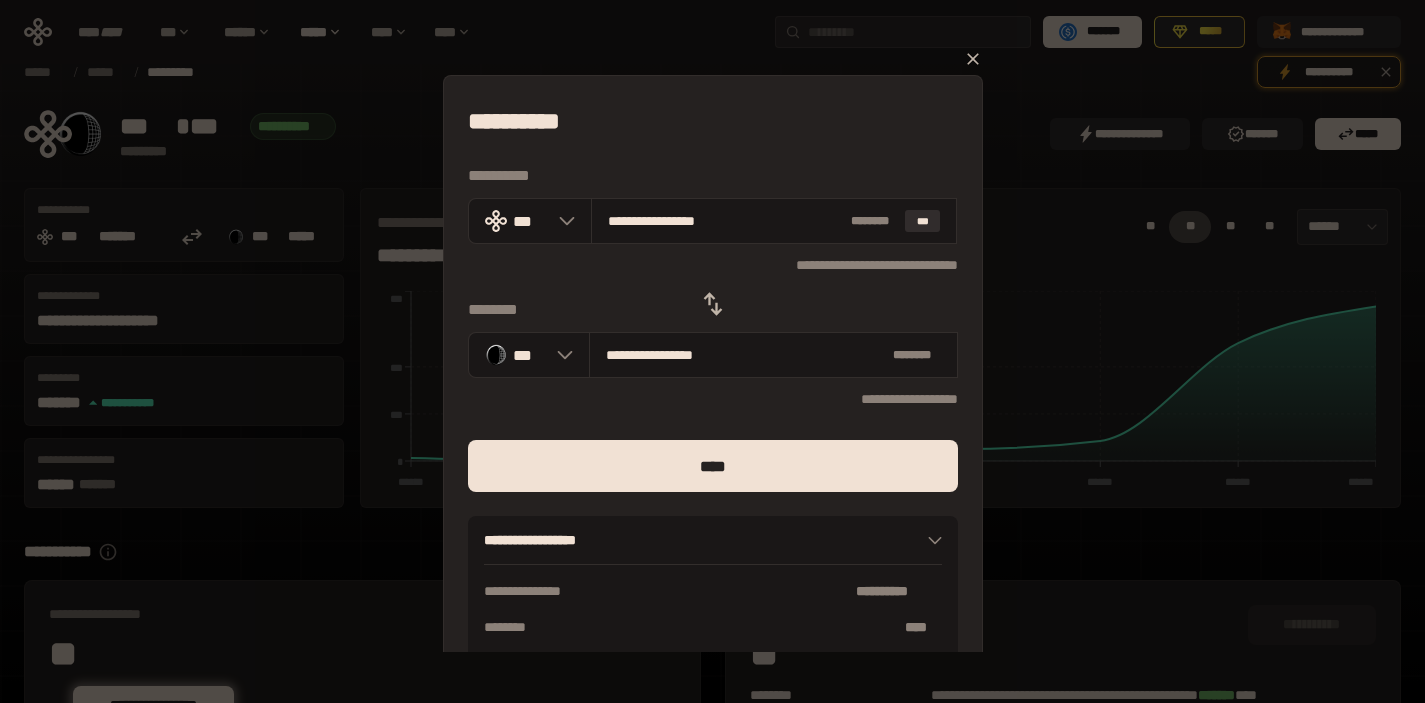 type on "**********" 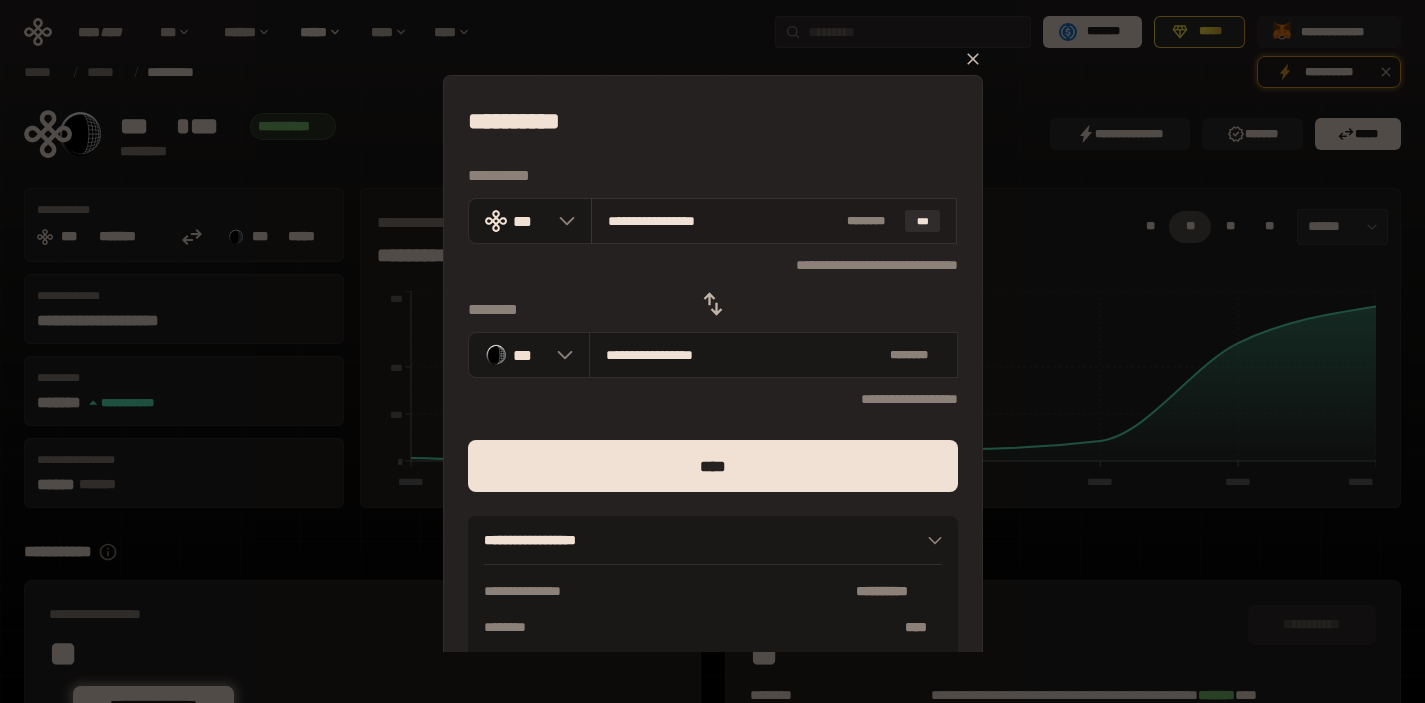 click on "**********" at bounding box center (774, 221) 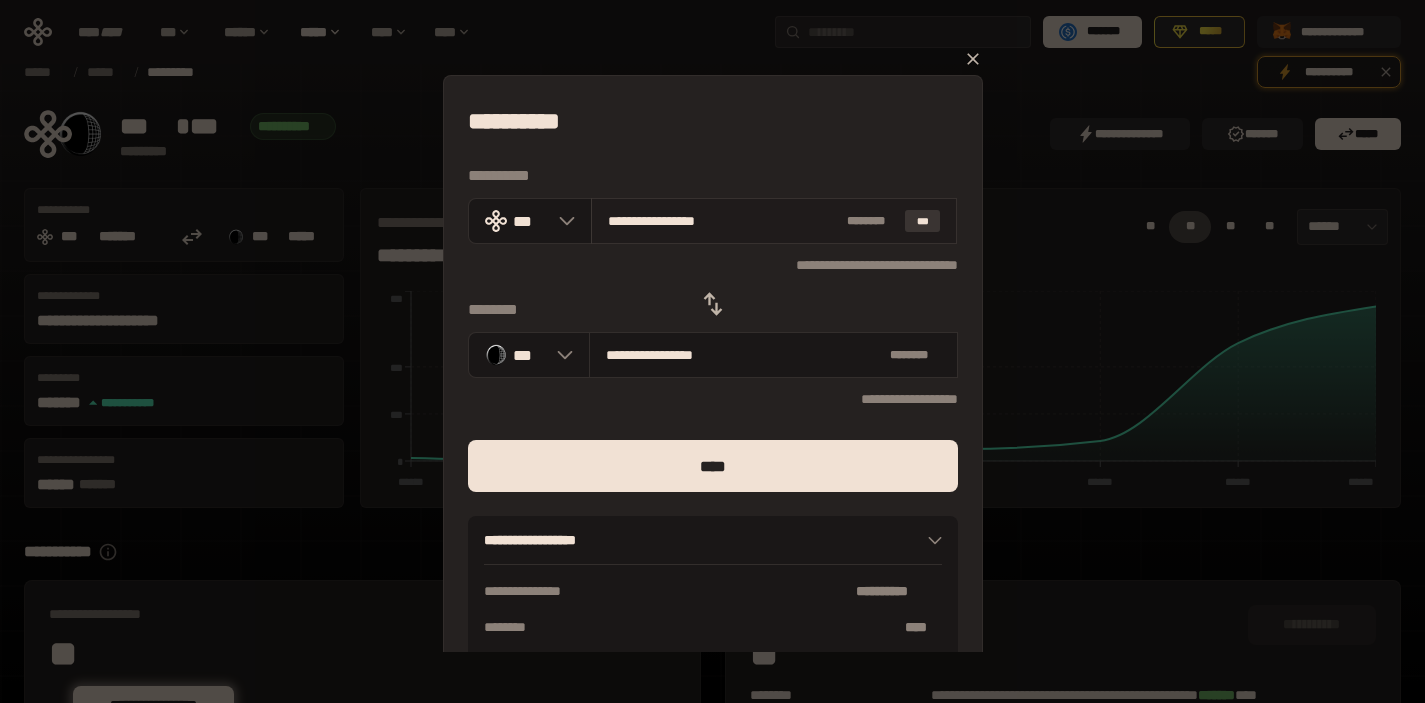 click on "***" at bounding box center (923, 221) 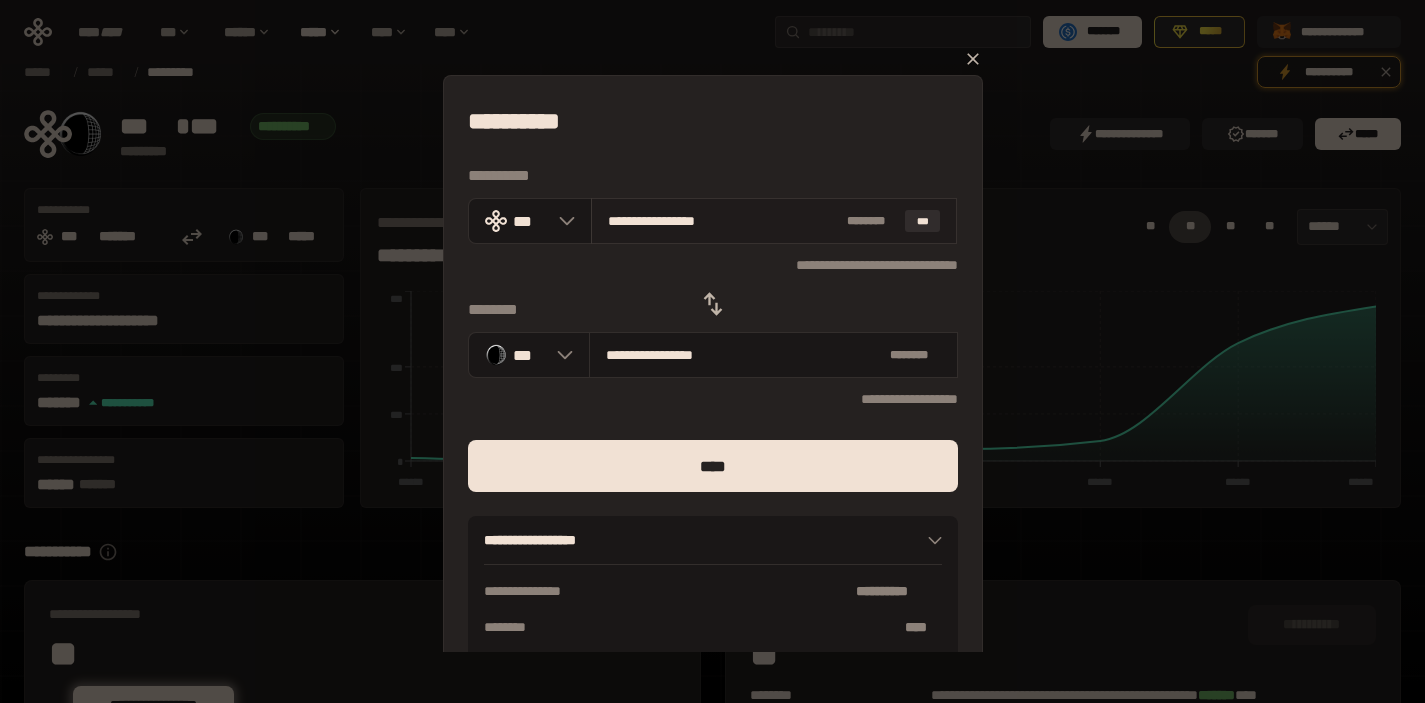 click on "**********" at bounding box center (723, 221) 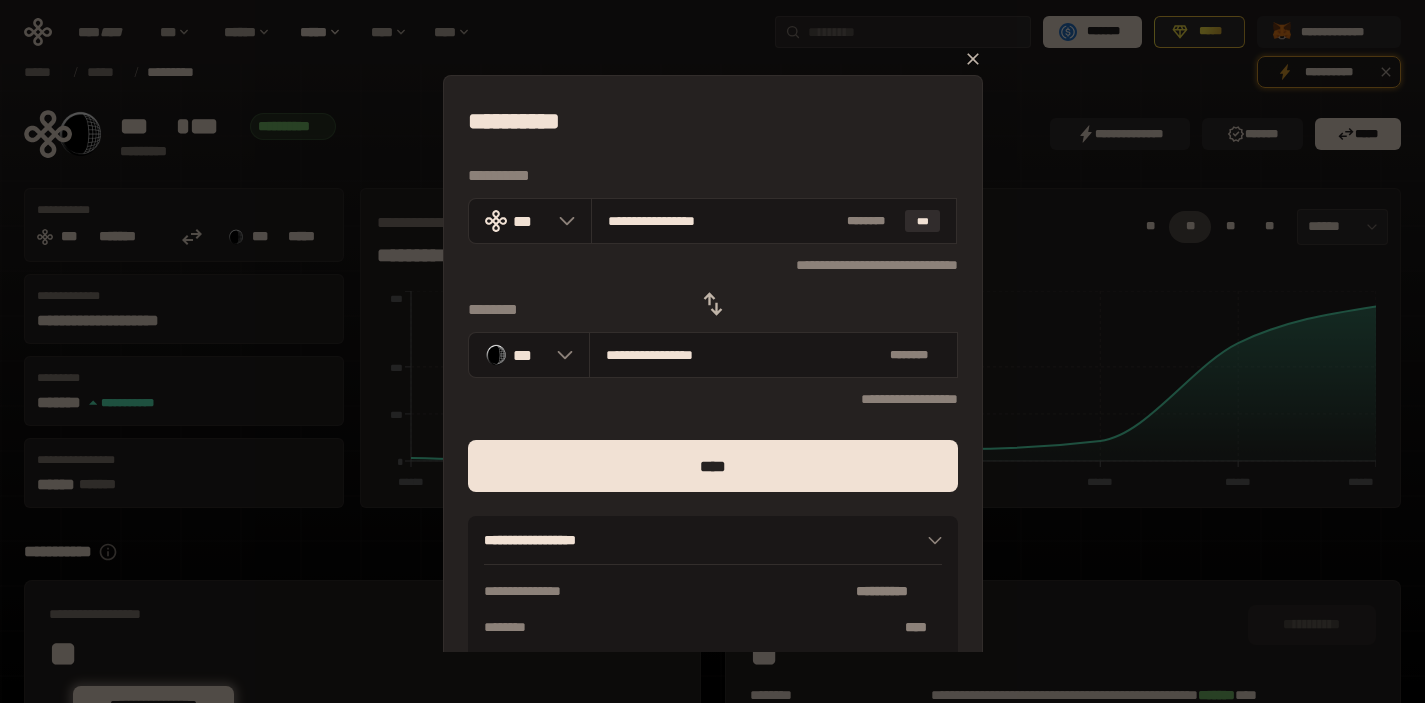 type on "**********" 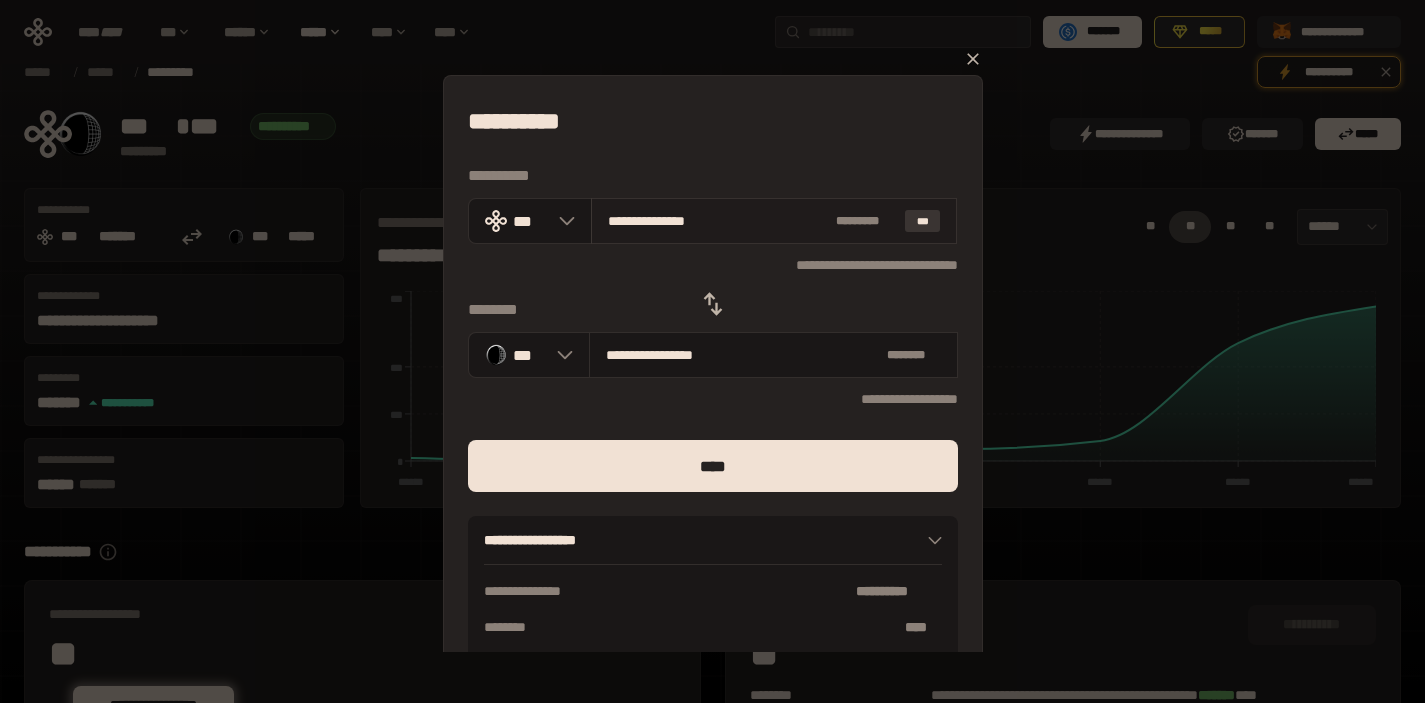 click on "***" at bounding box center [923, 221] 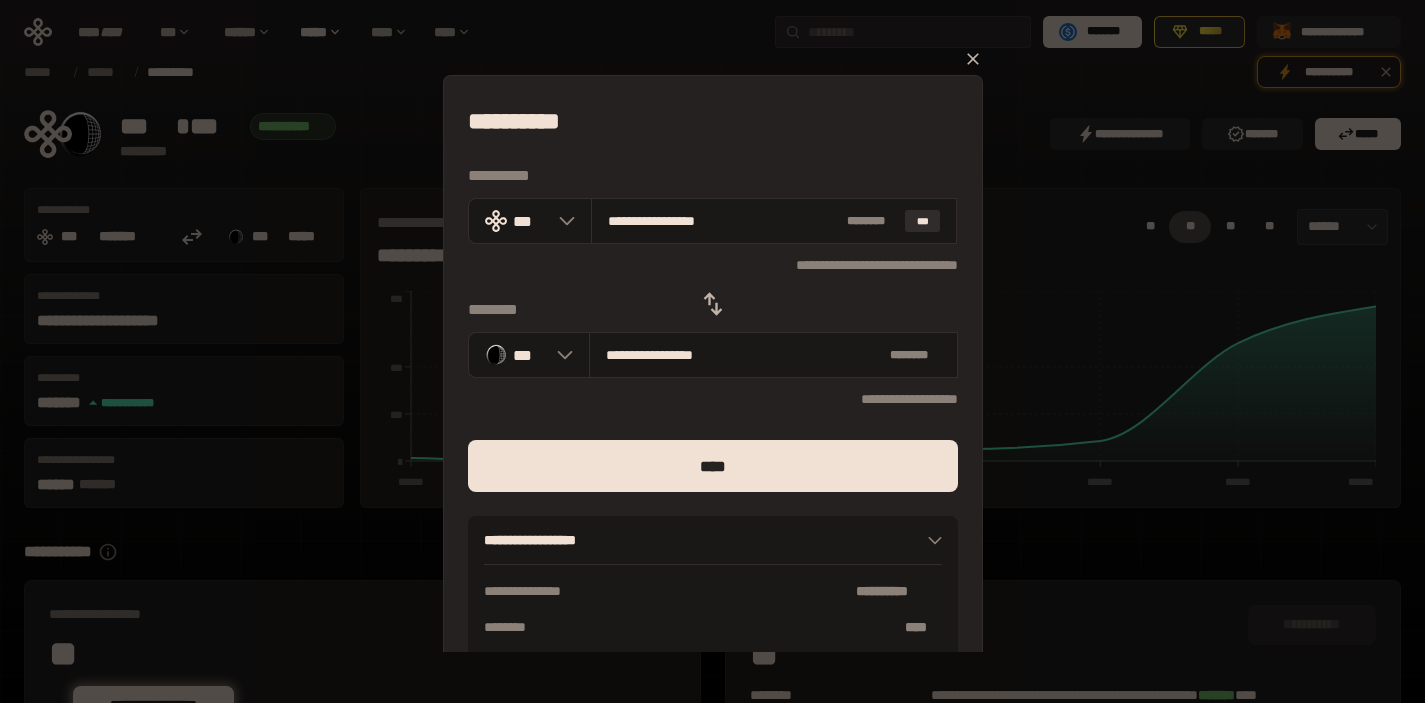 drag, startPoint x: 614, startPoint y: 218, endPoint x: 822, endPoint y: 276, distance: 215.93518 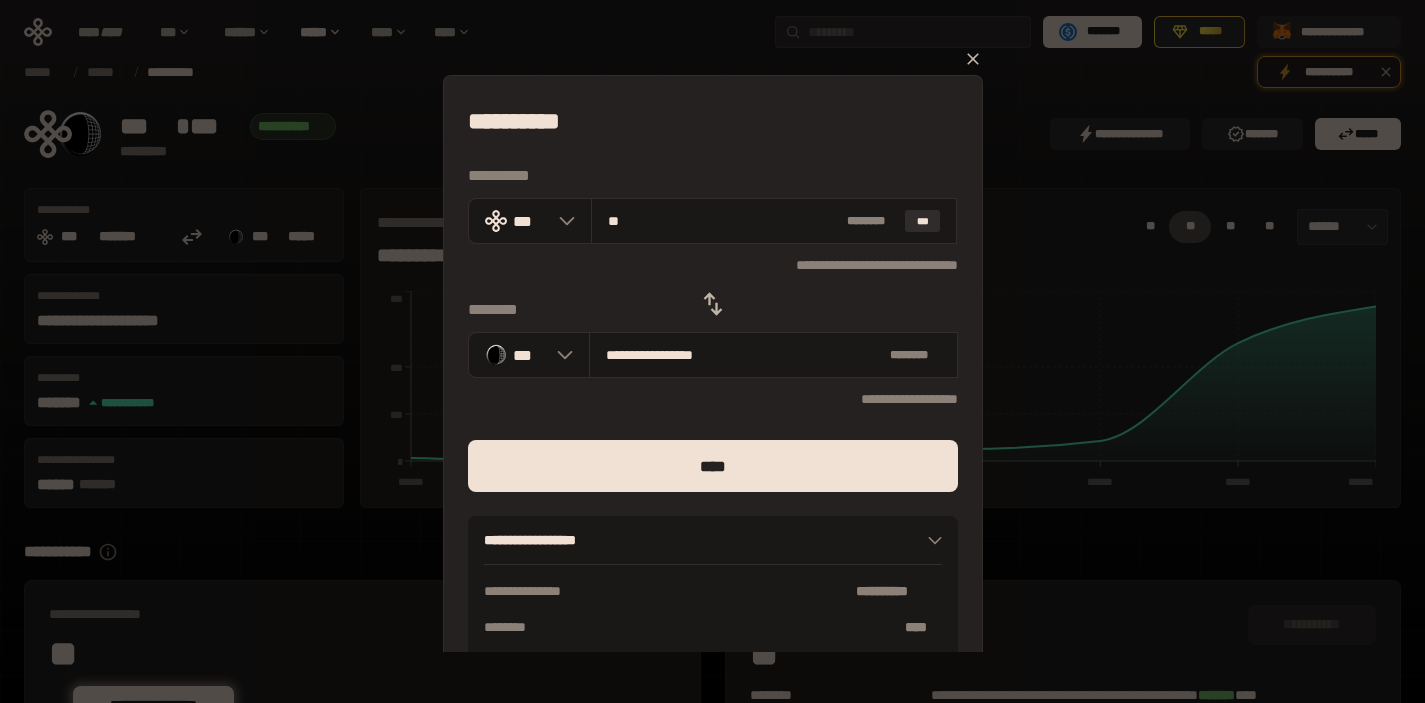 type on "*" 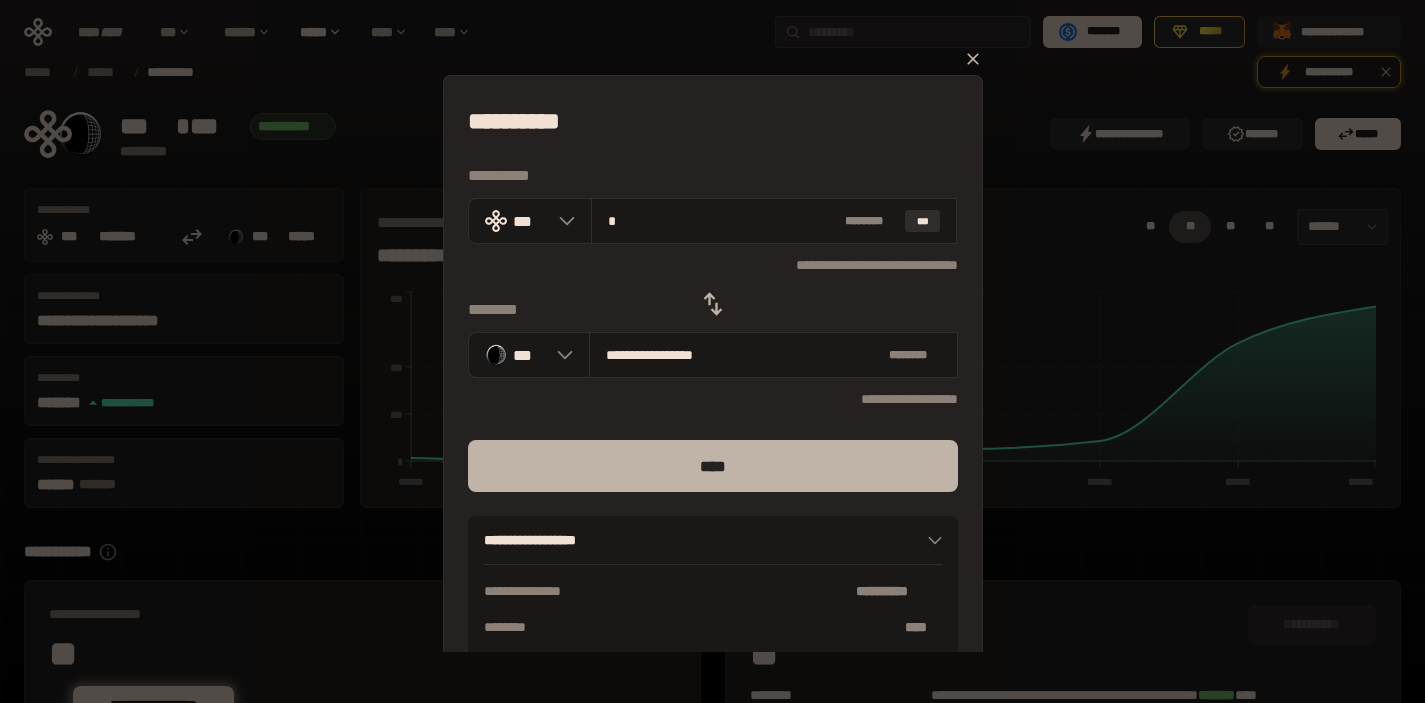 type on "*" 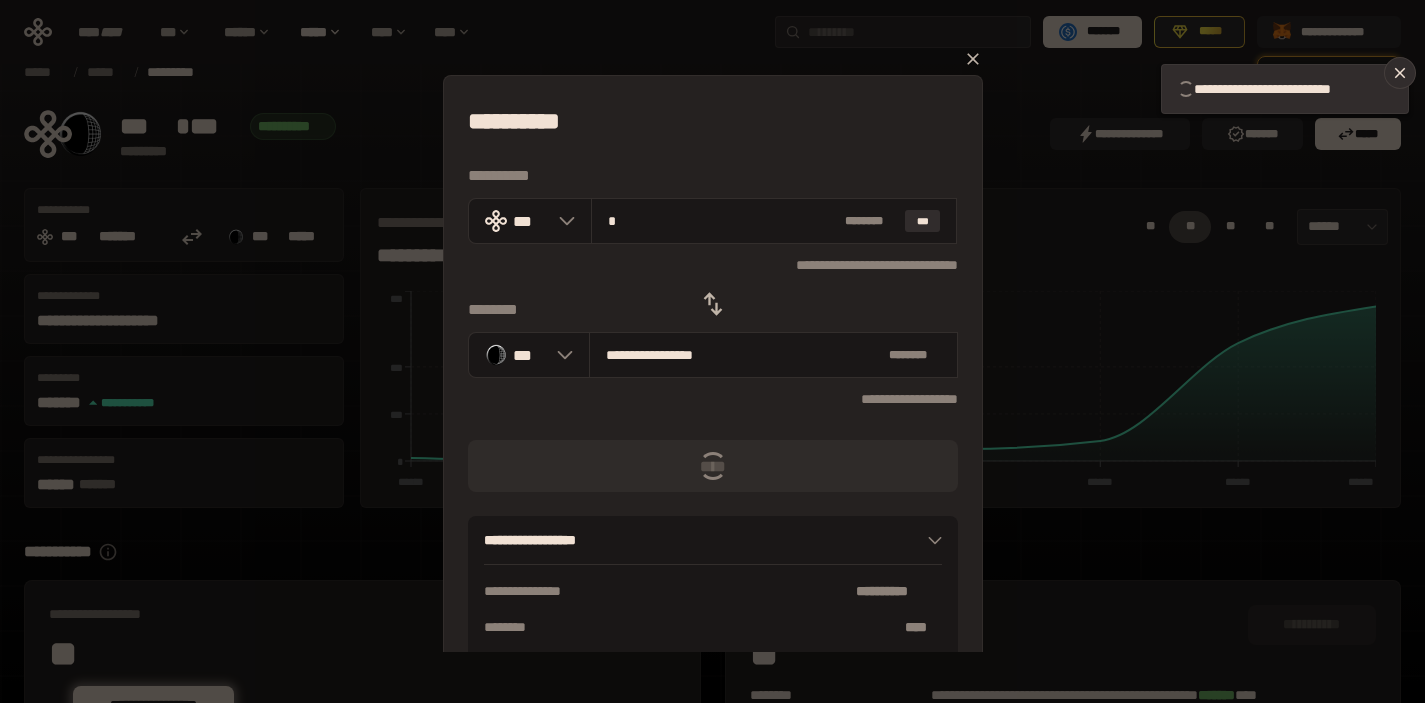 type 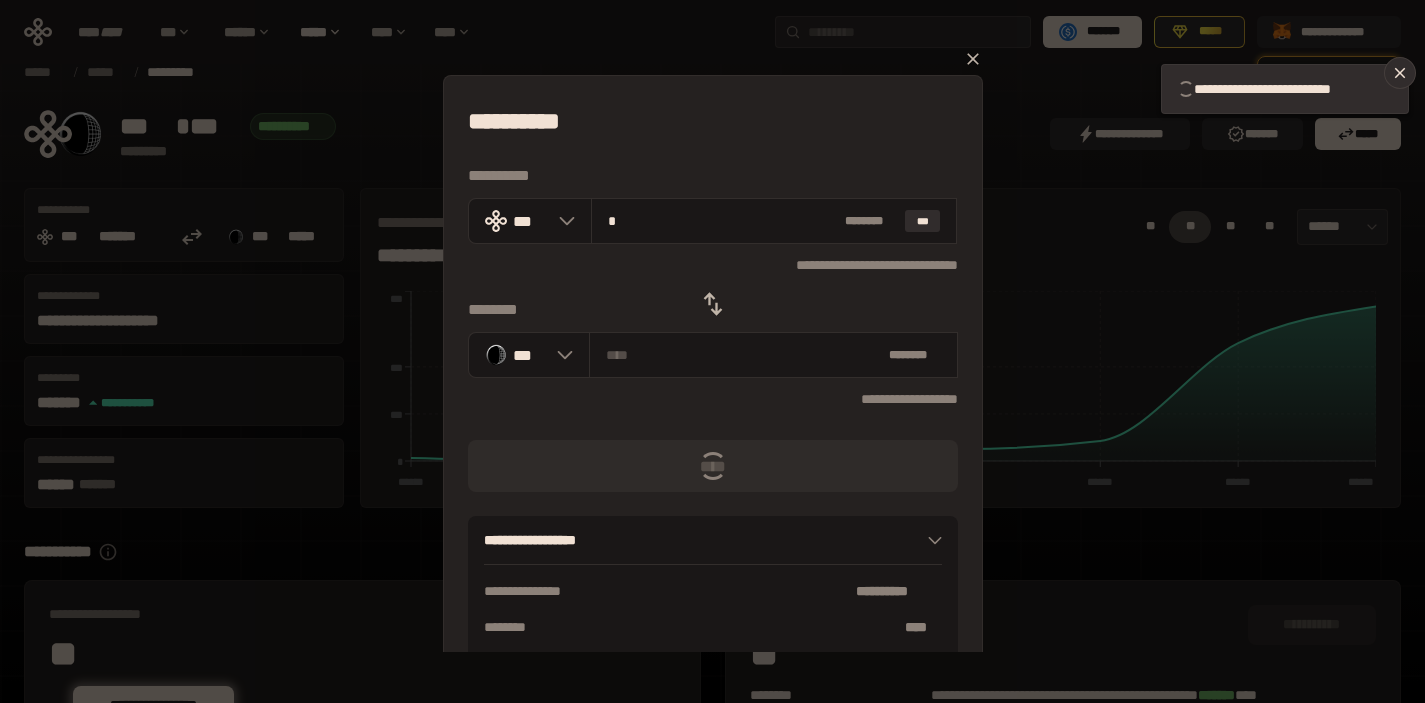 type 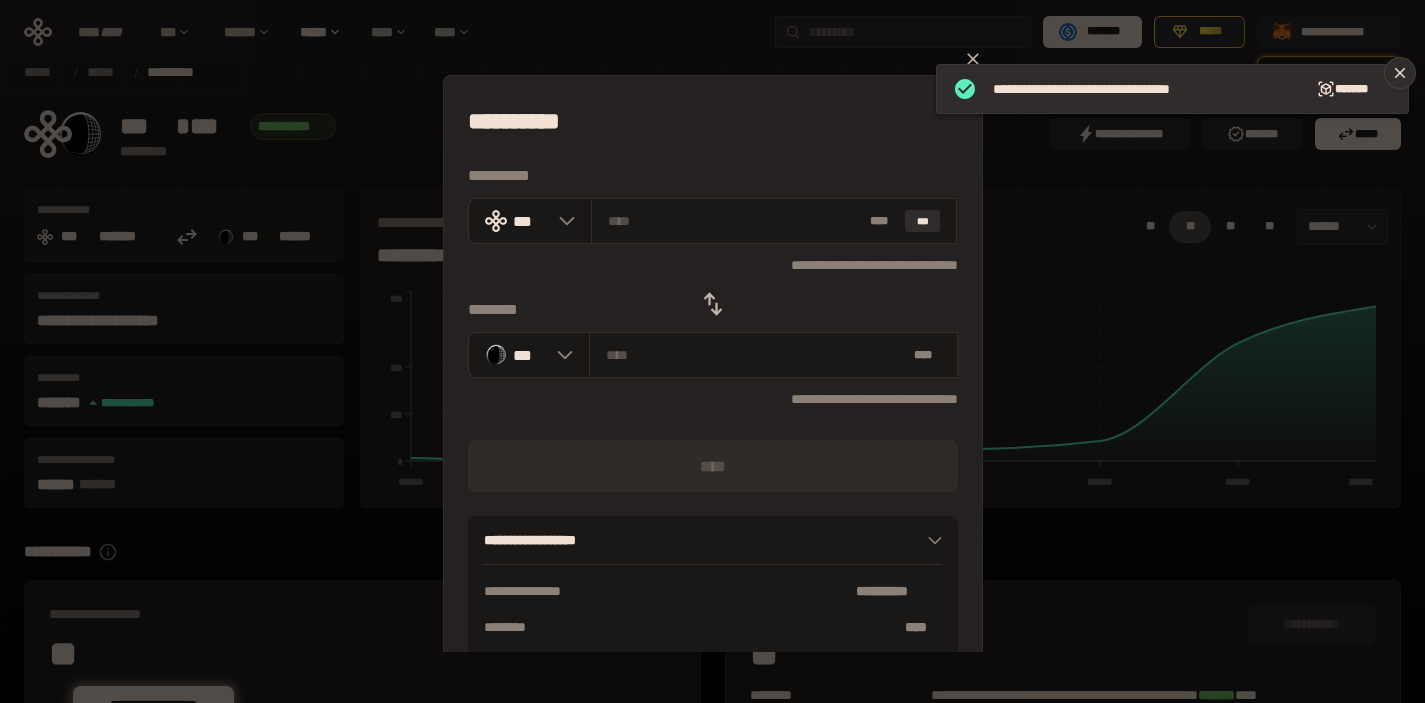 click 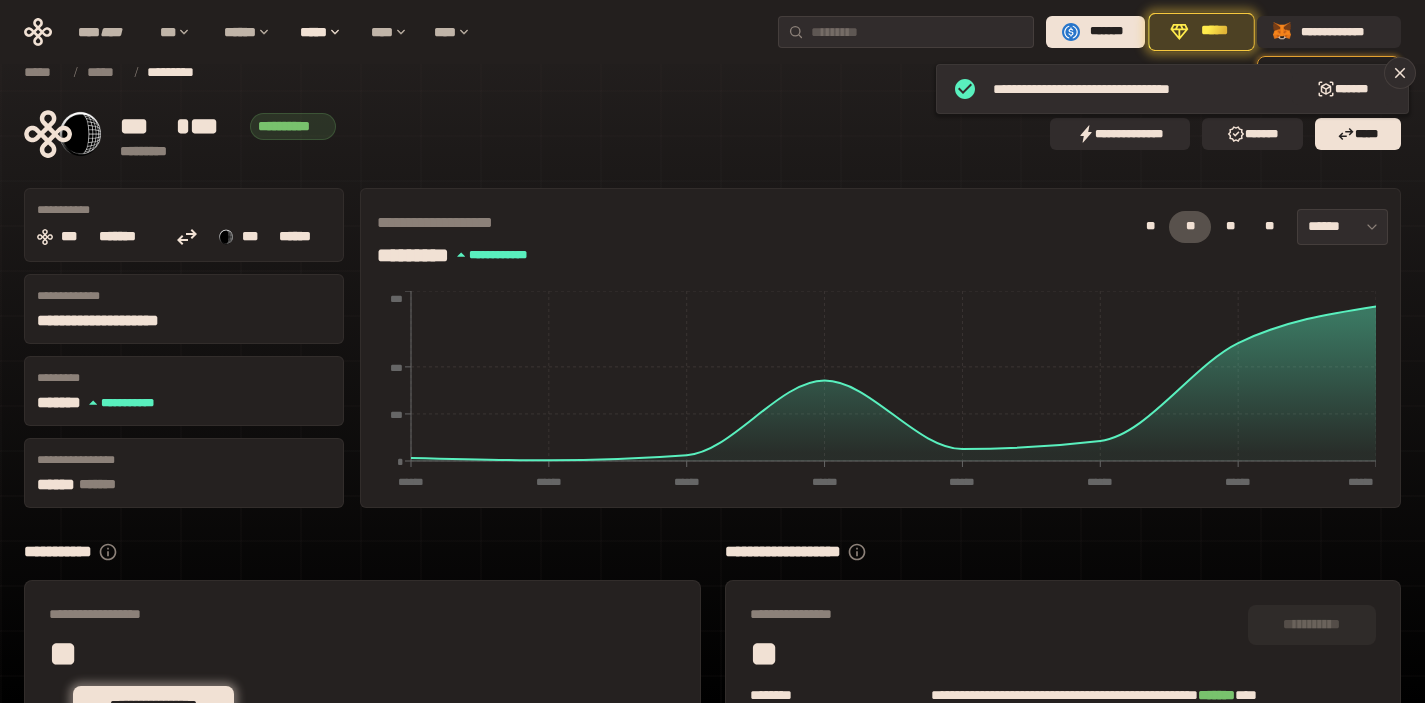 click on "*****" at bounding box center [1213, 31] 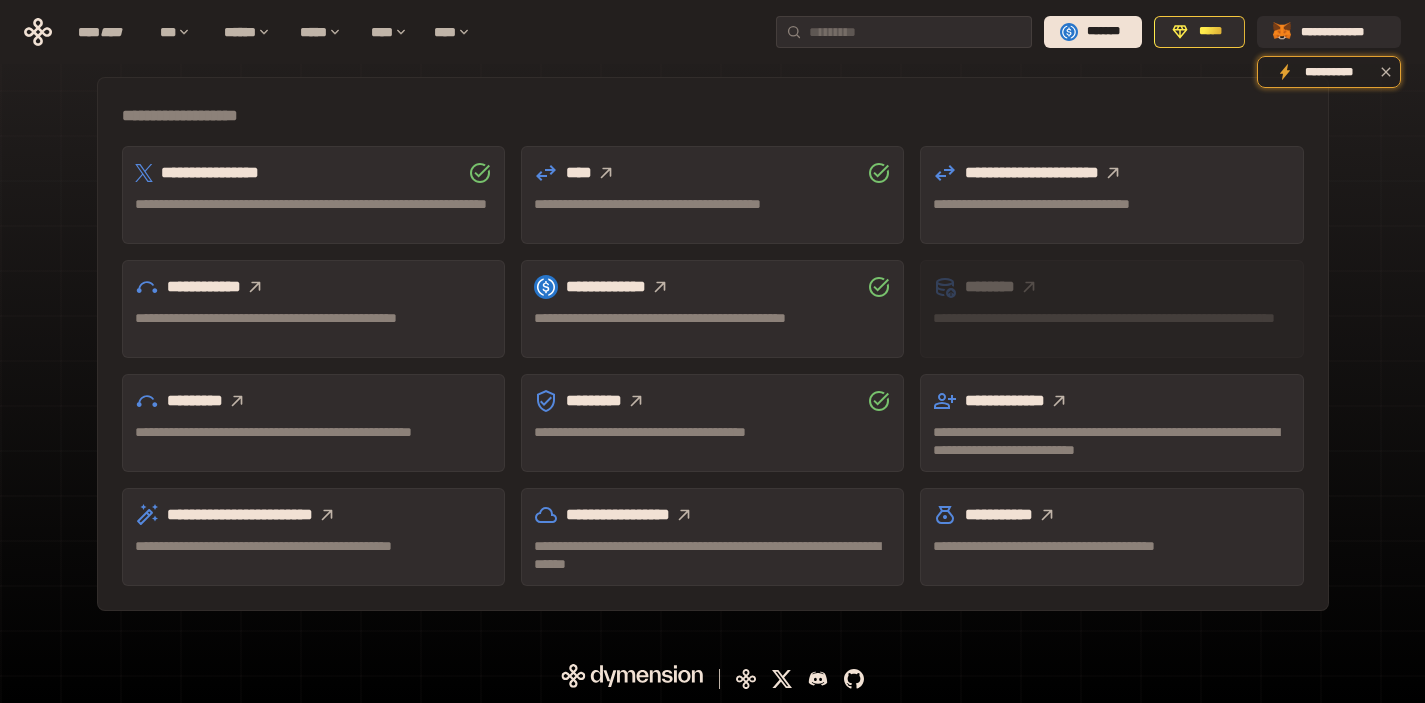 scroll, scrollTop: 414, scrollLeft: 0, axis: vertical 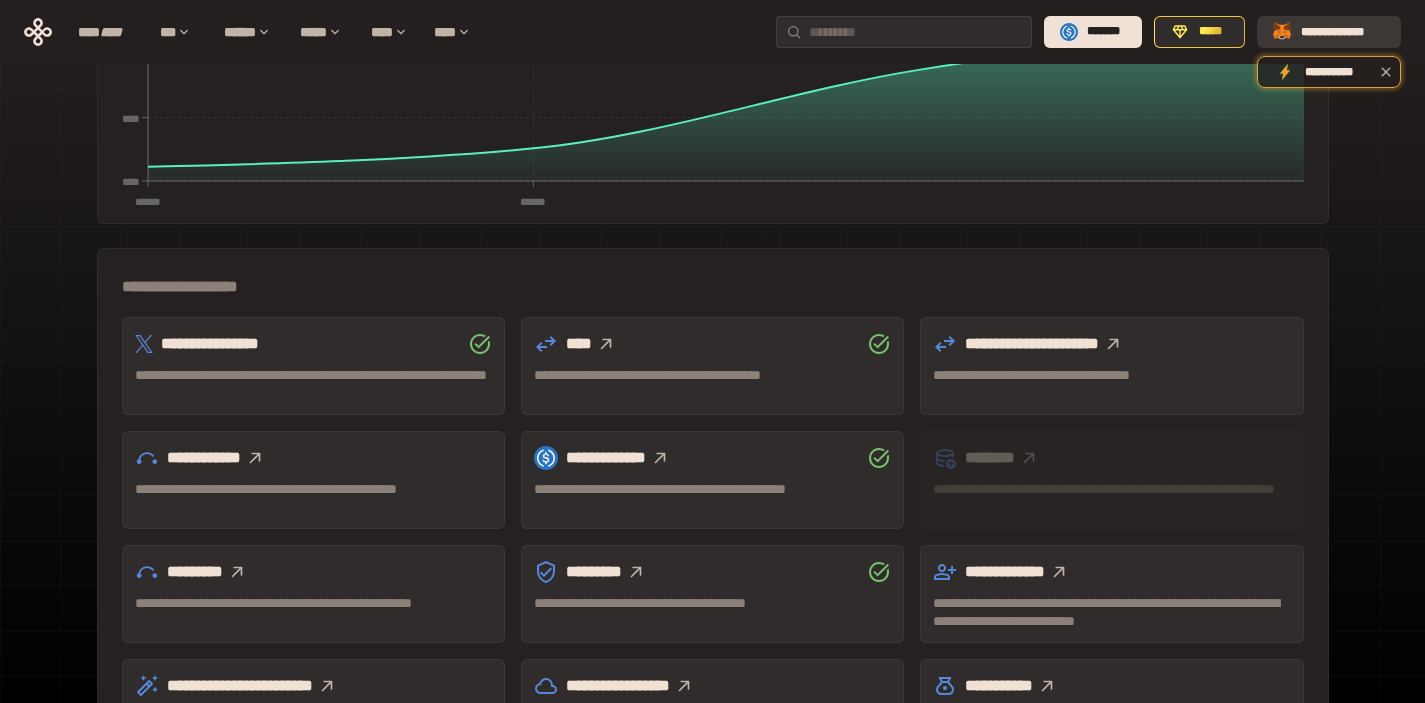 click on "**********" at bounding box center (1343, 32) 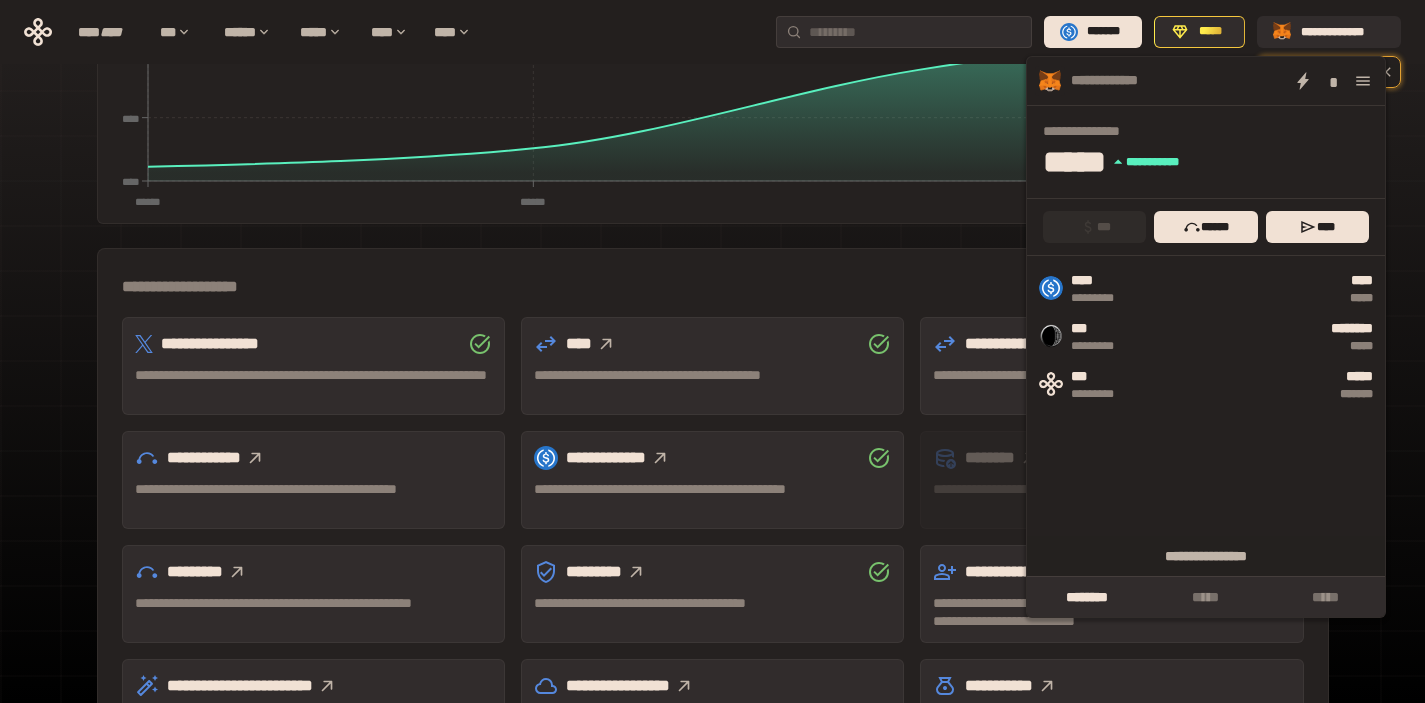 click on "**********" at bounding box center (713, 297) 